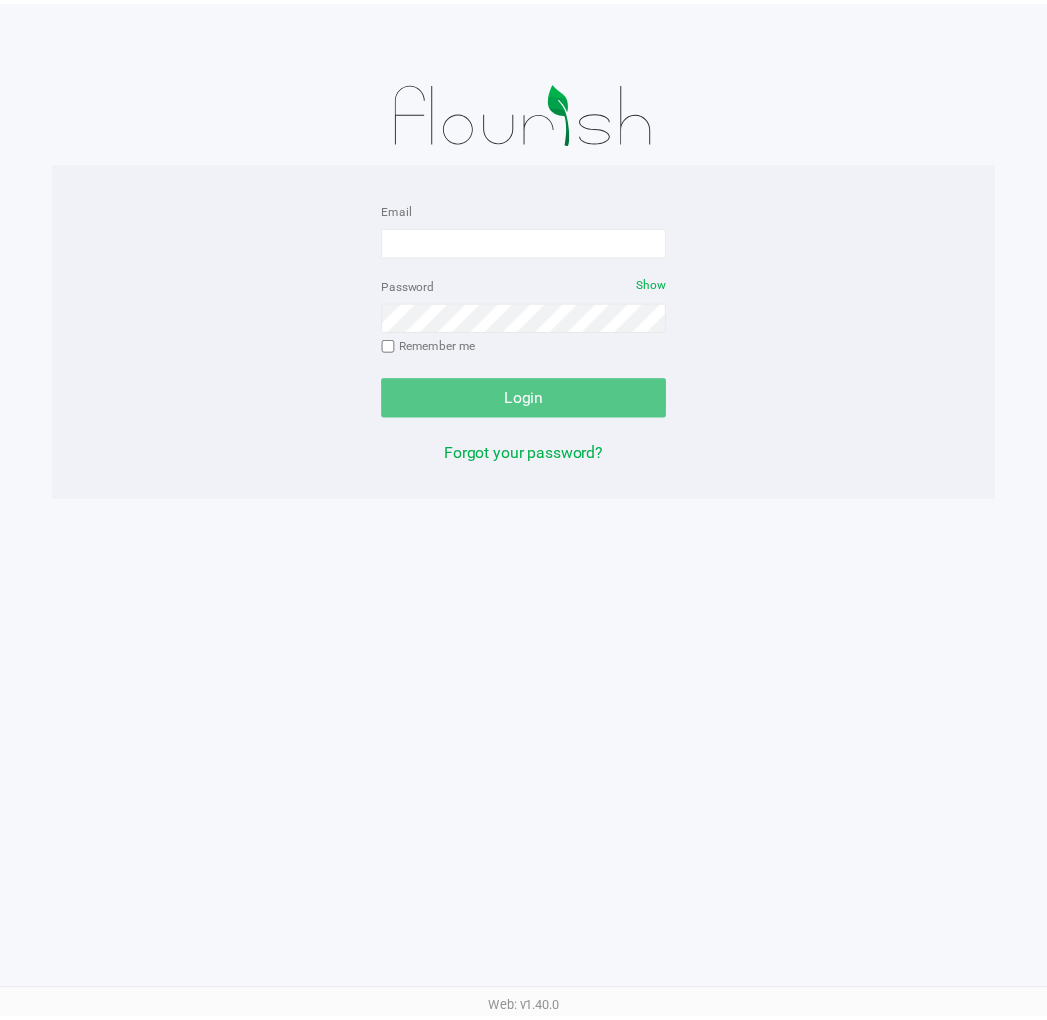 scroll, scrollTop: 0, scrollLeft: 0, axis: both 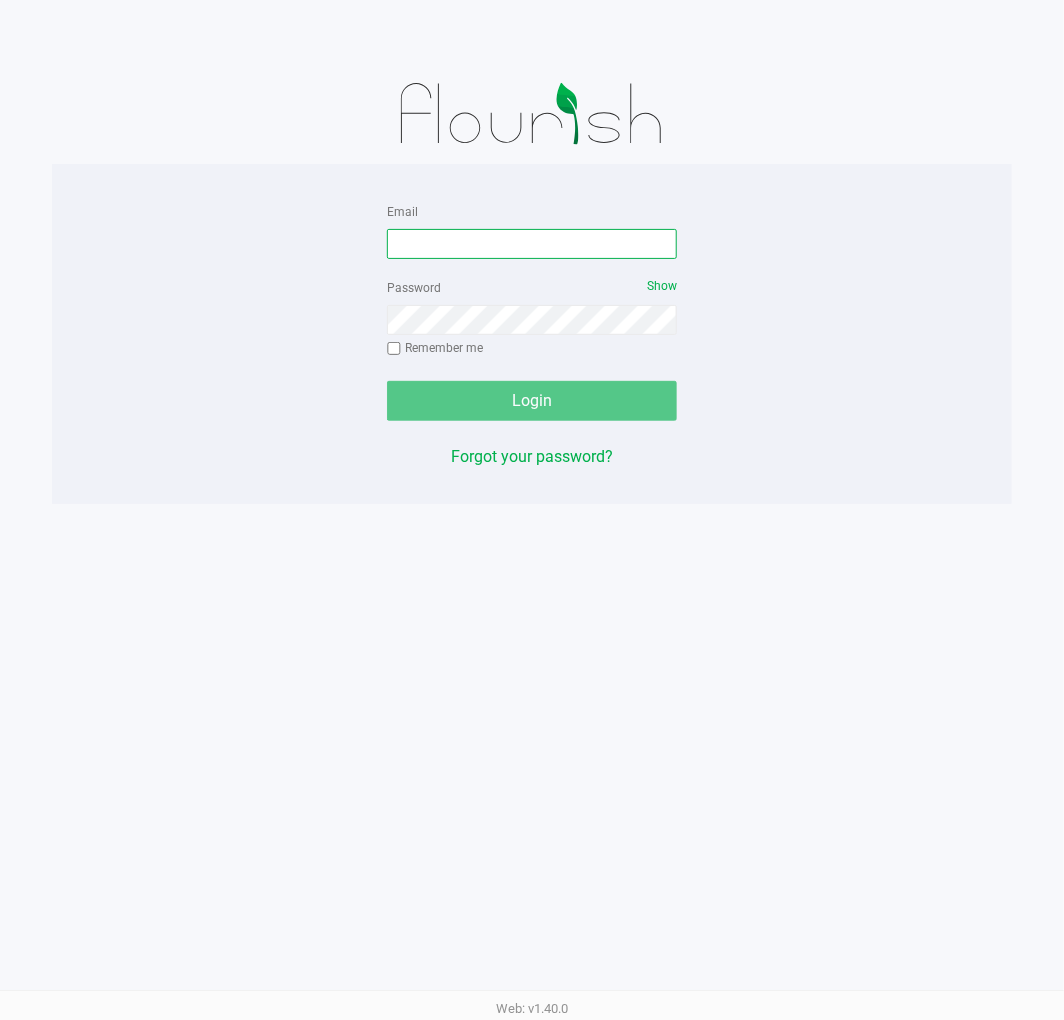 click on "Email" at bounding box center [532, 244] 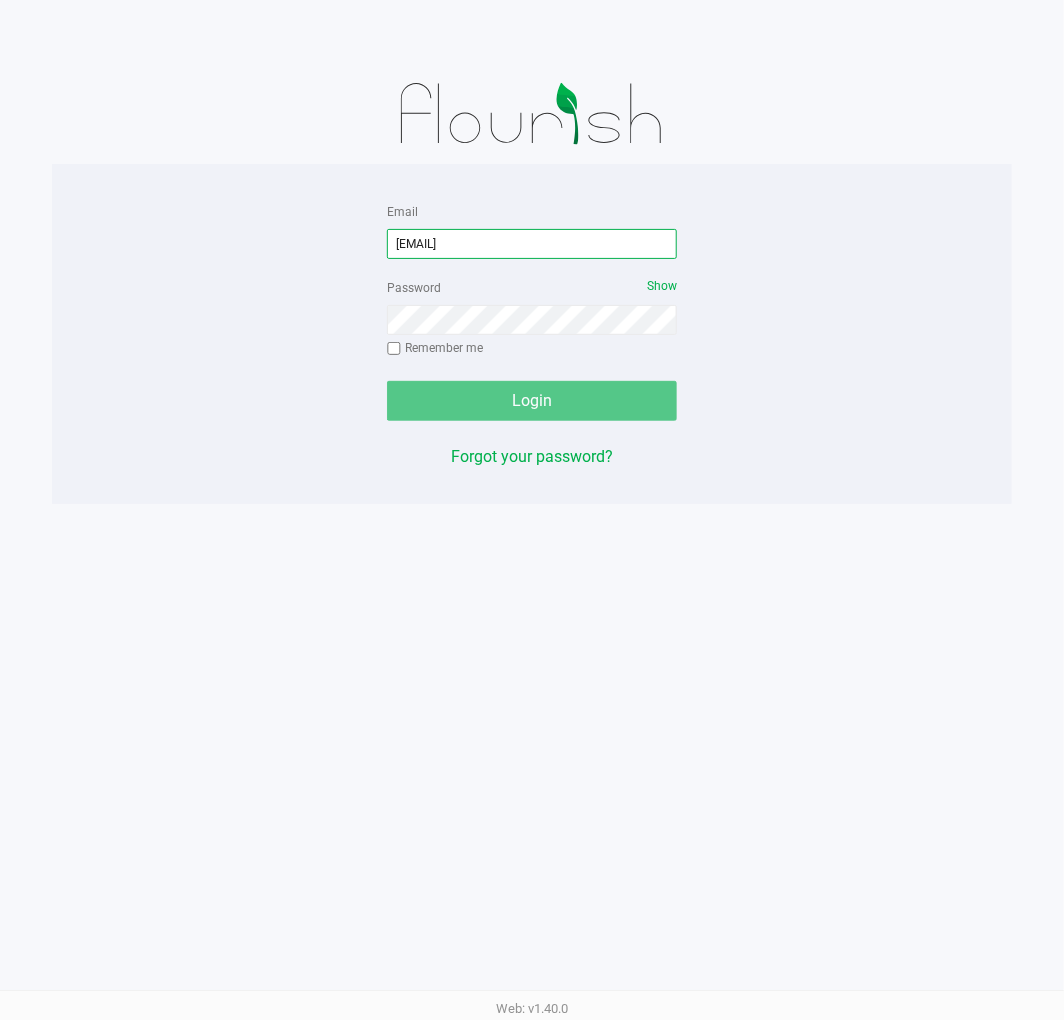 type on "[EMAIL]" 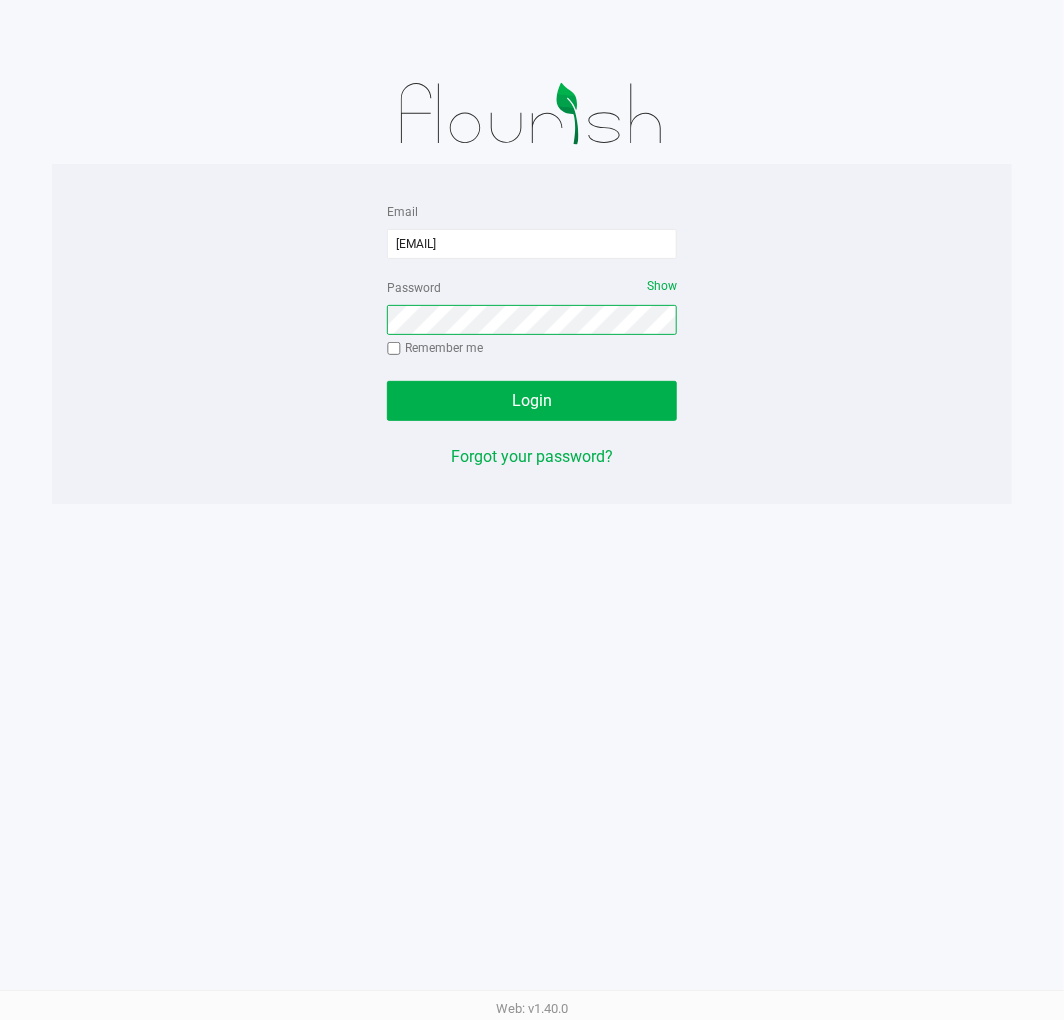 click on "Login" 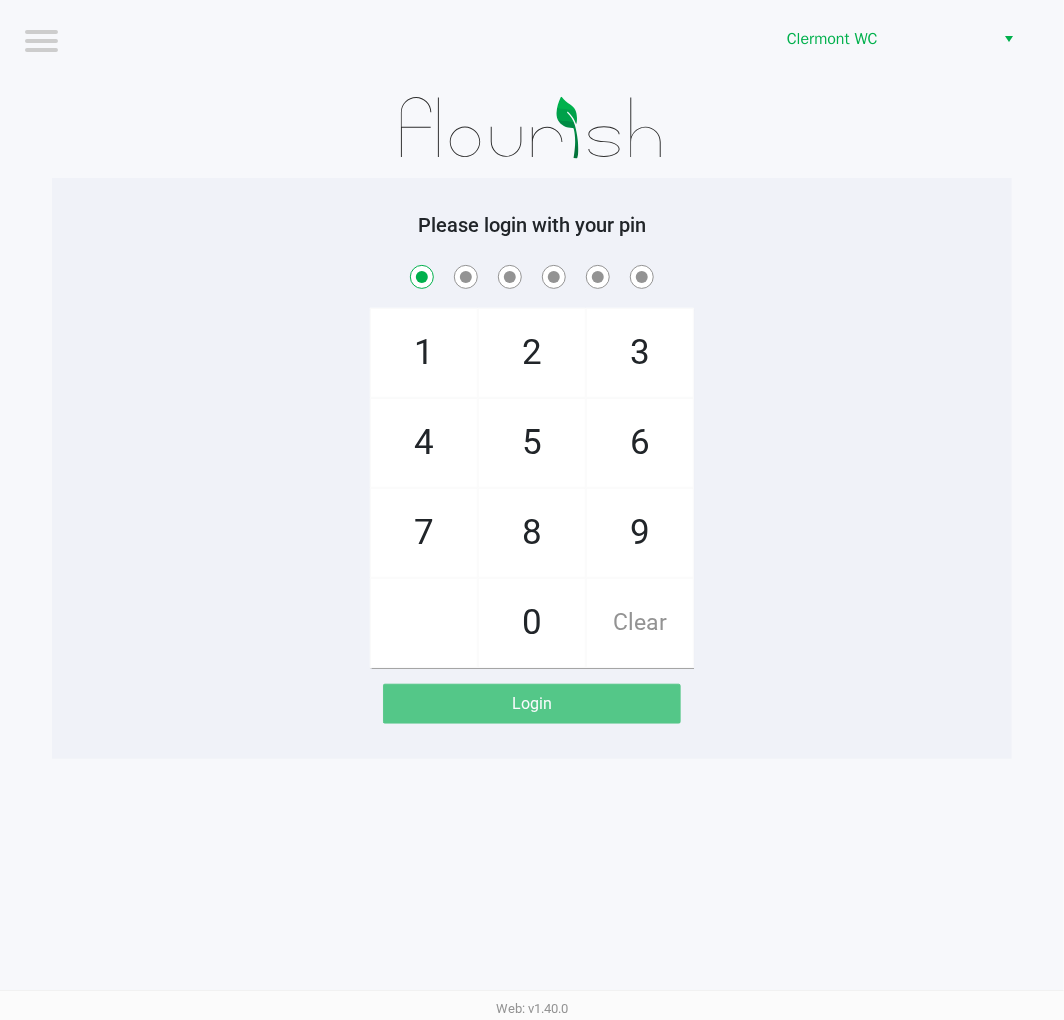 checkbox on "true" 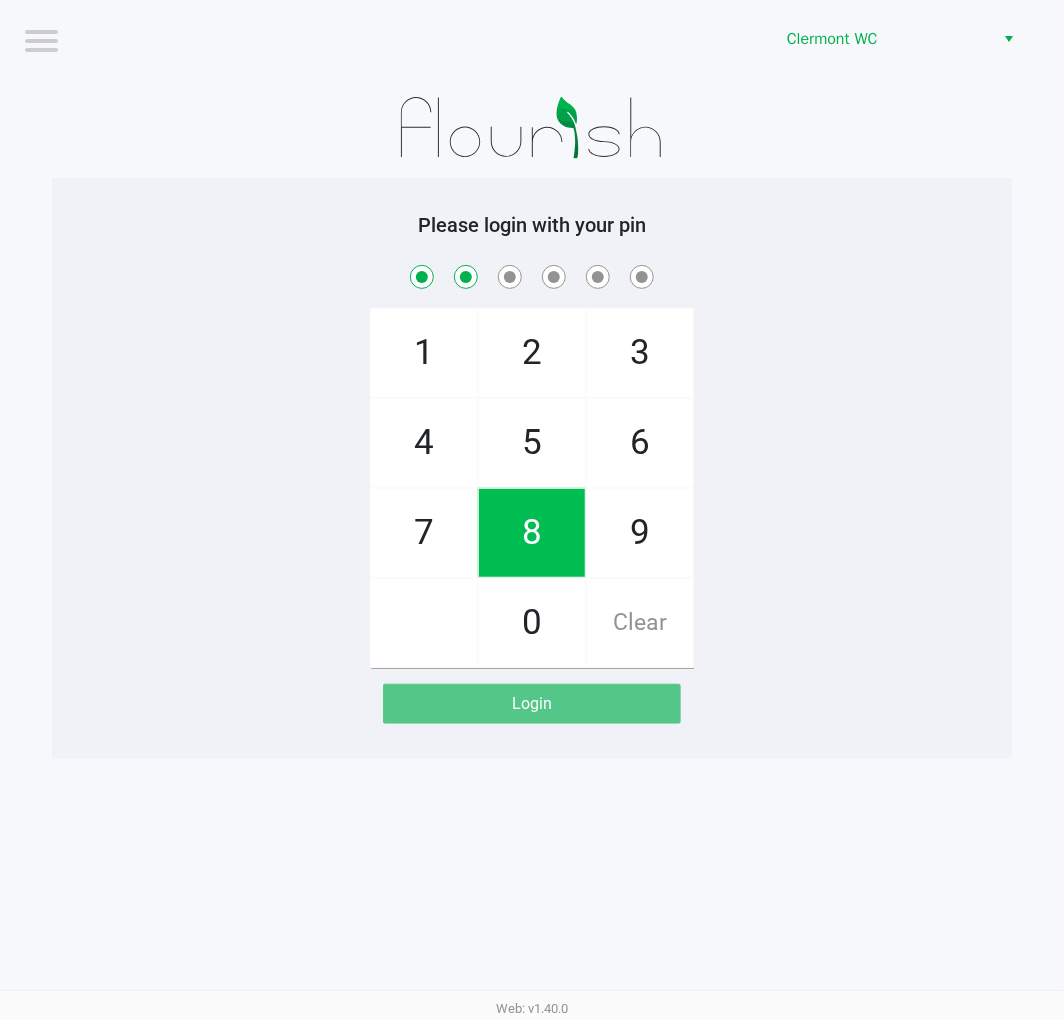 checkbox on "true" 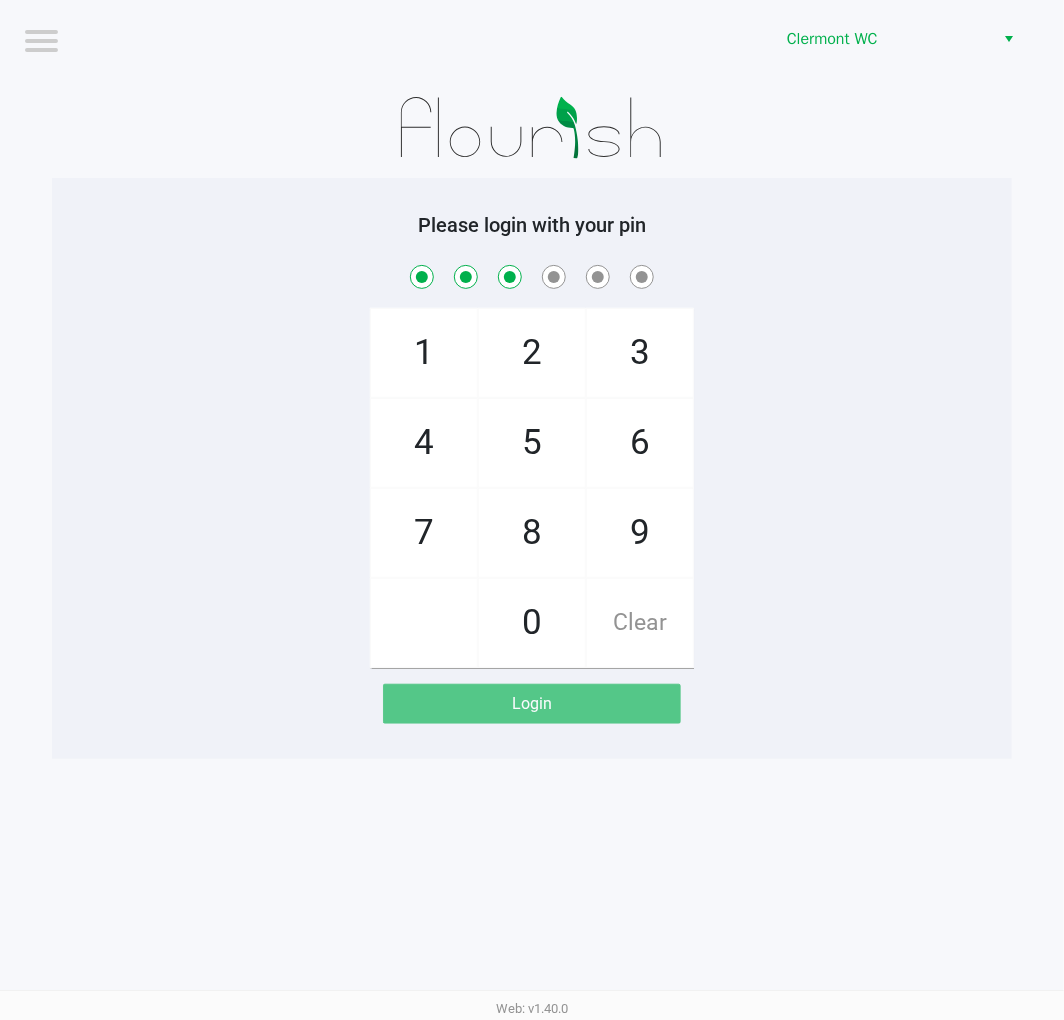 checkbox on "true" 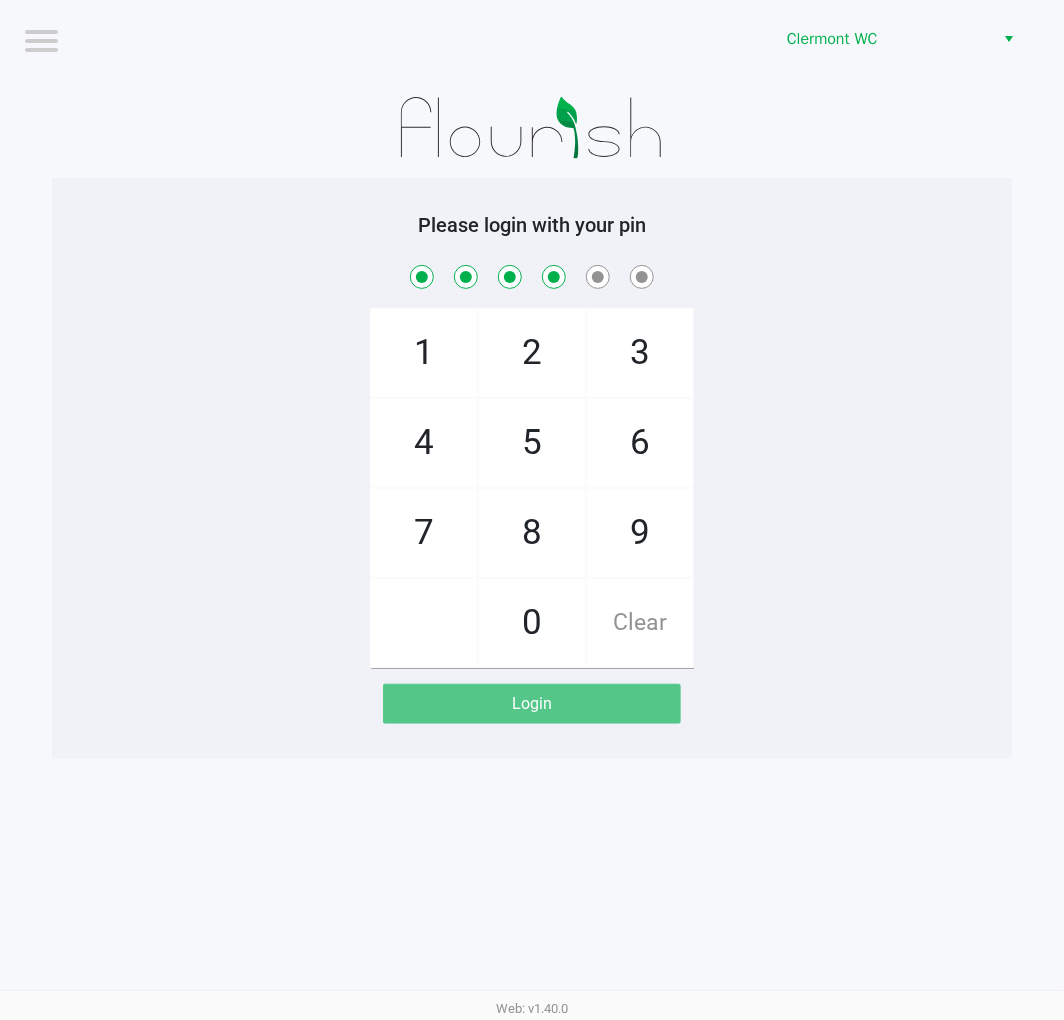 checkbox on "true" 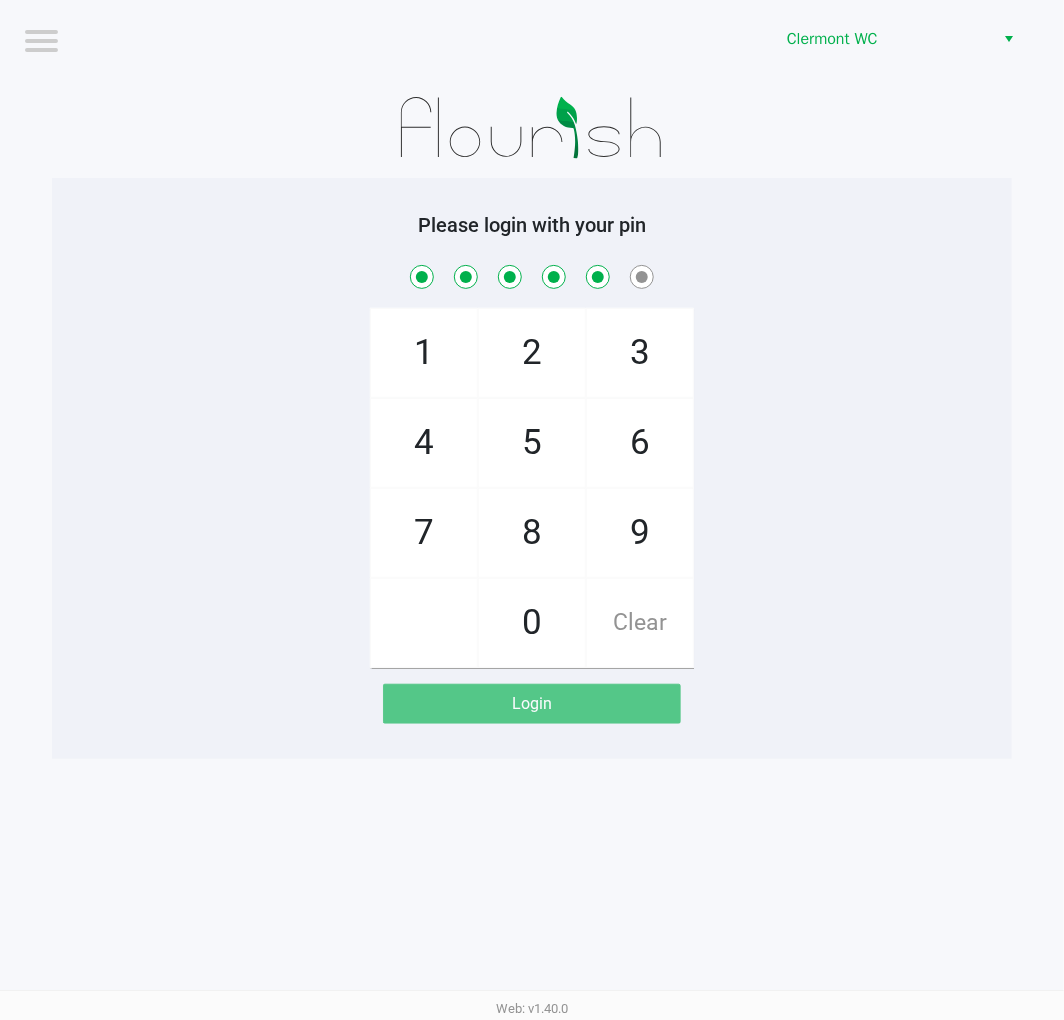 checkbox on "true" 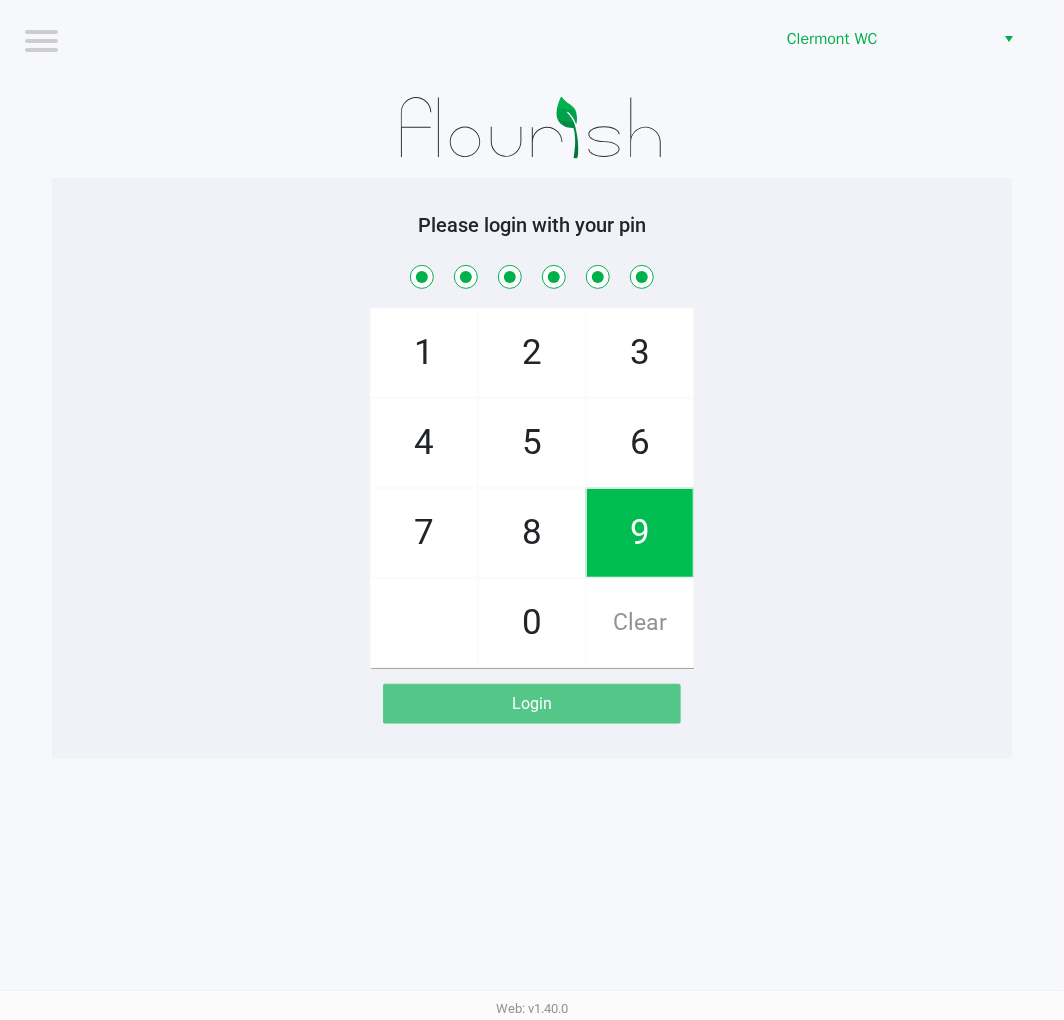 checkbox on "true" 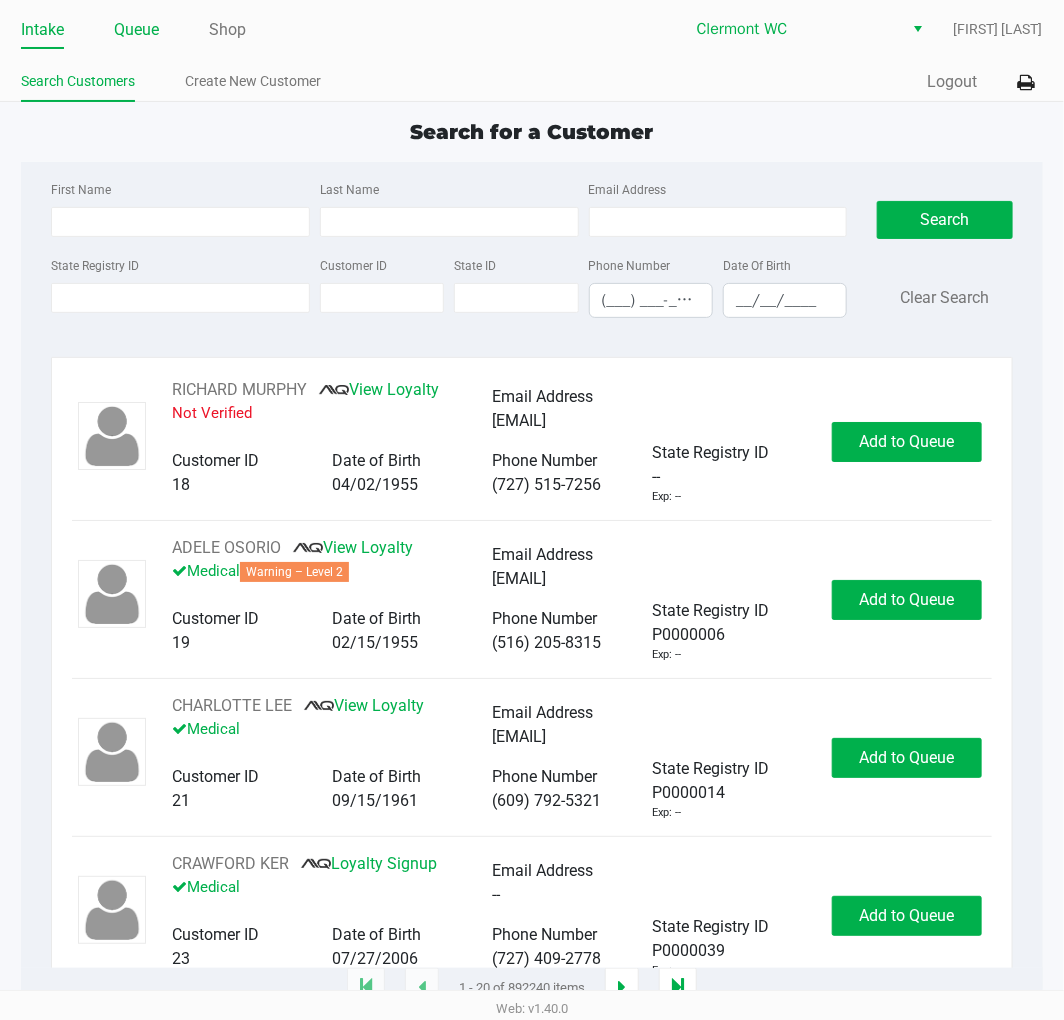 click on "Queue" 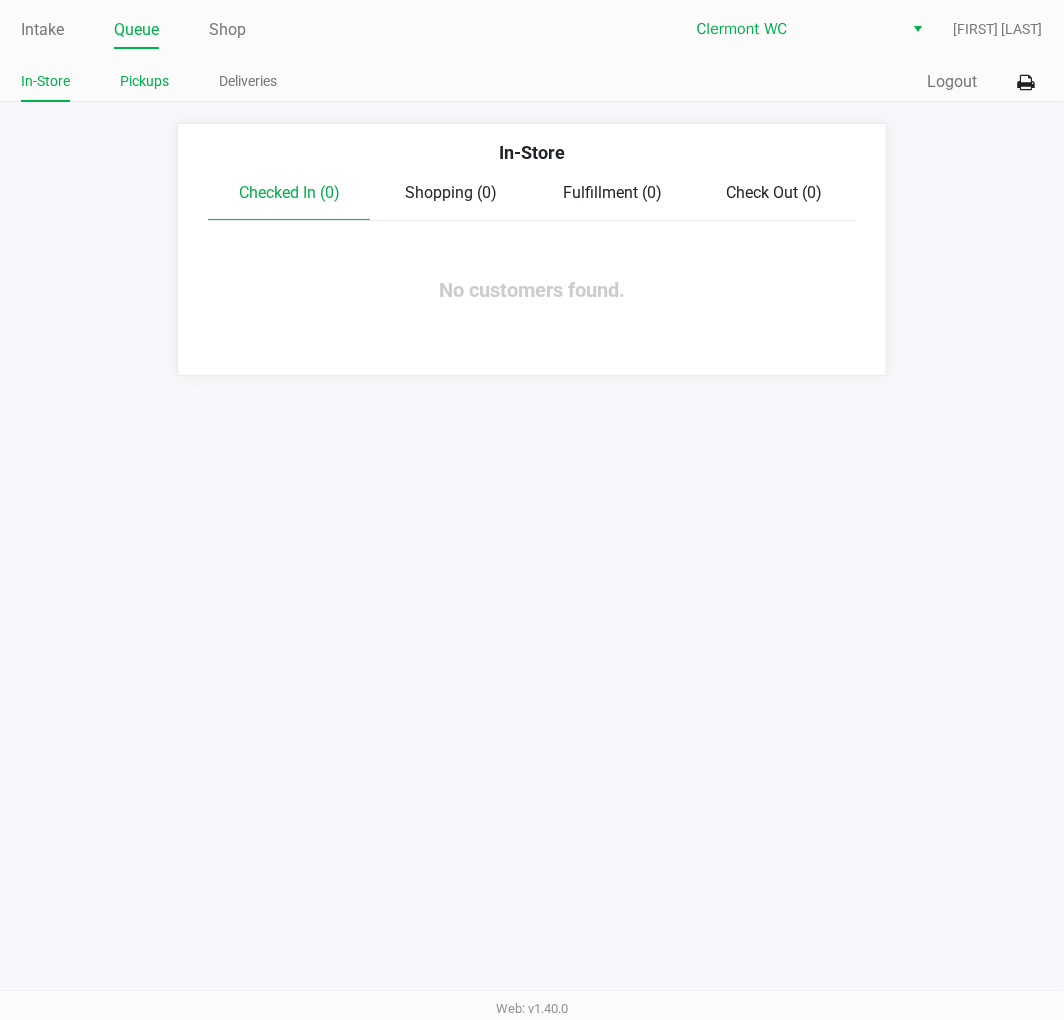 click on "Pickups" 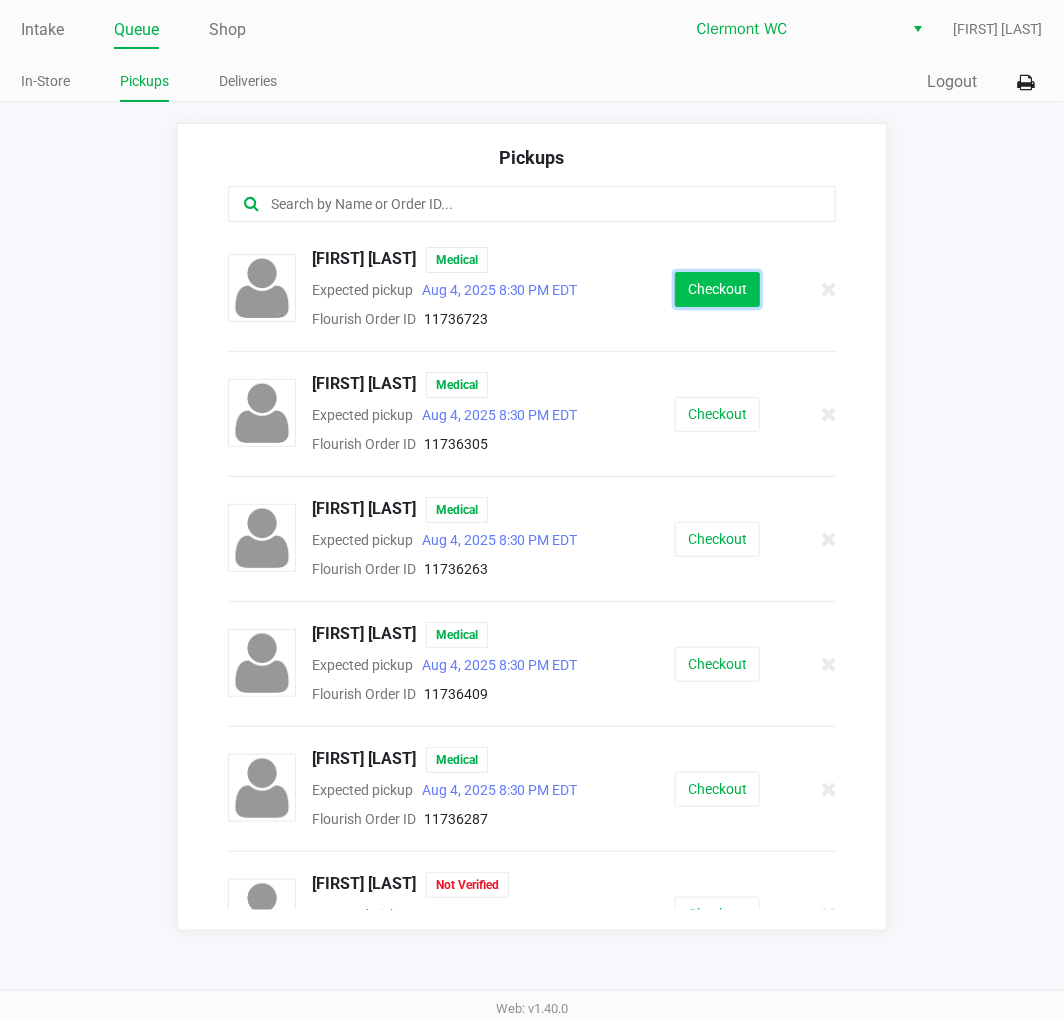 click on "Checkout" 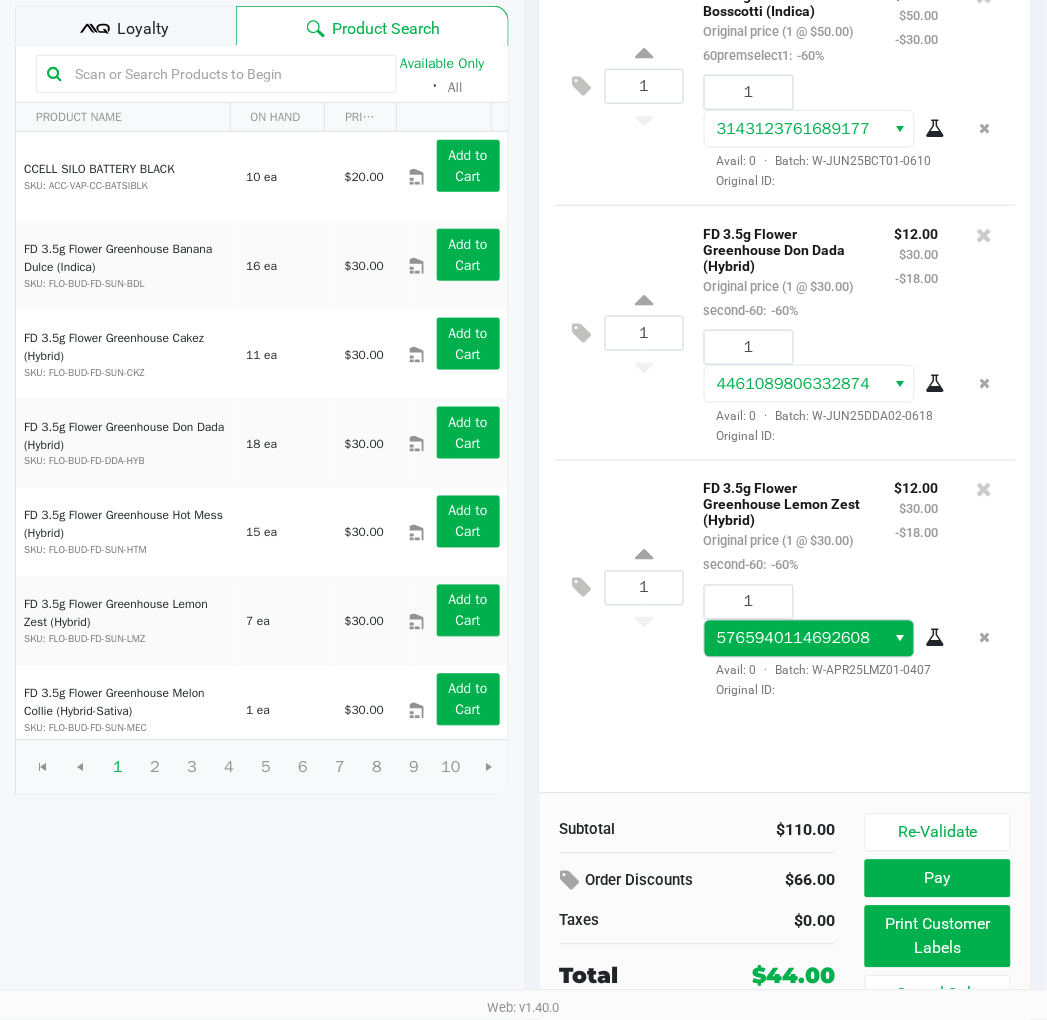 scroll, scrollTop: 227, scrollLeft: 0, axis: vertical 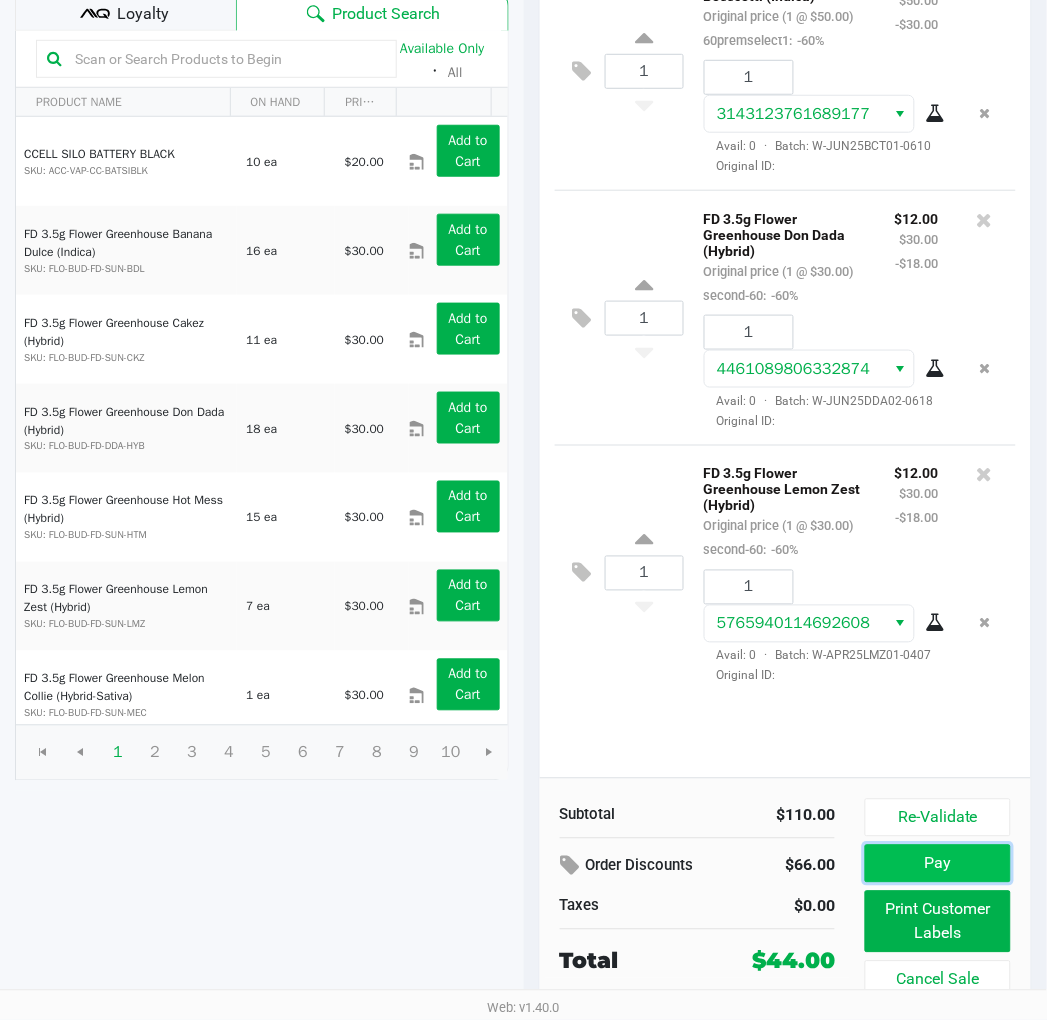 click on "Pay" 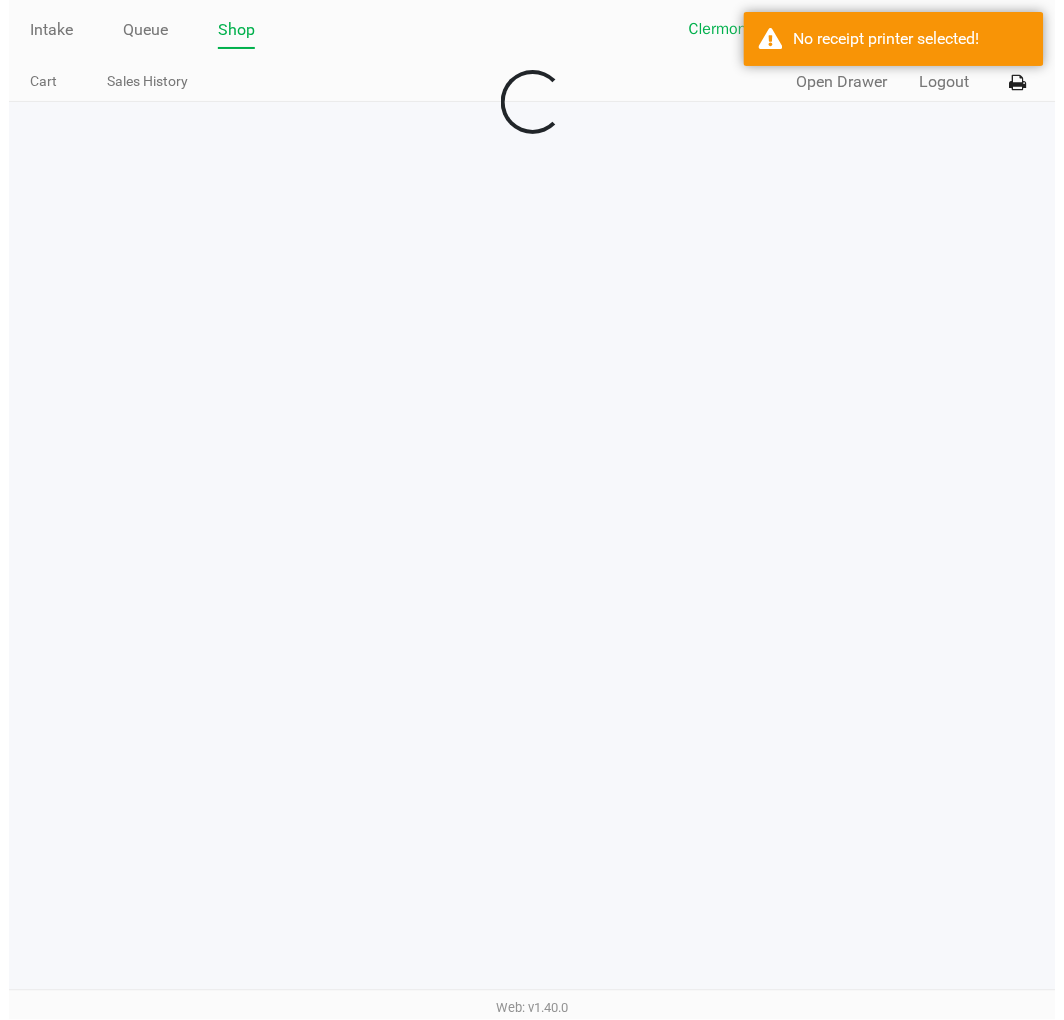 scroll, scrollTop: 0, scrollLeft: 0, axis: both 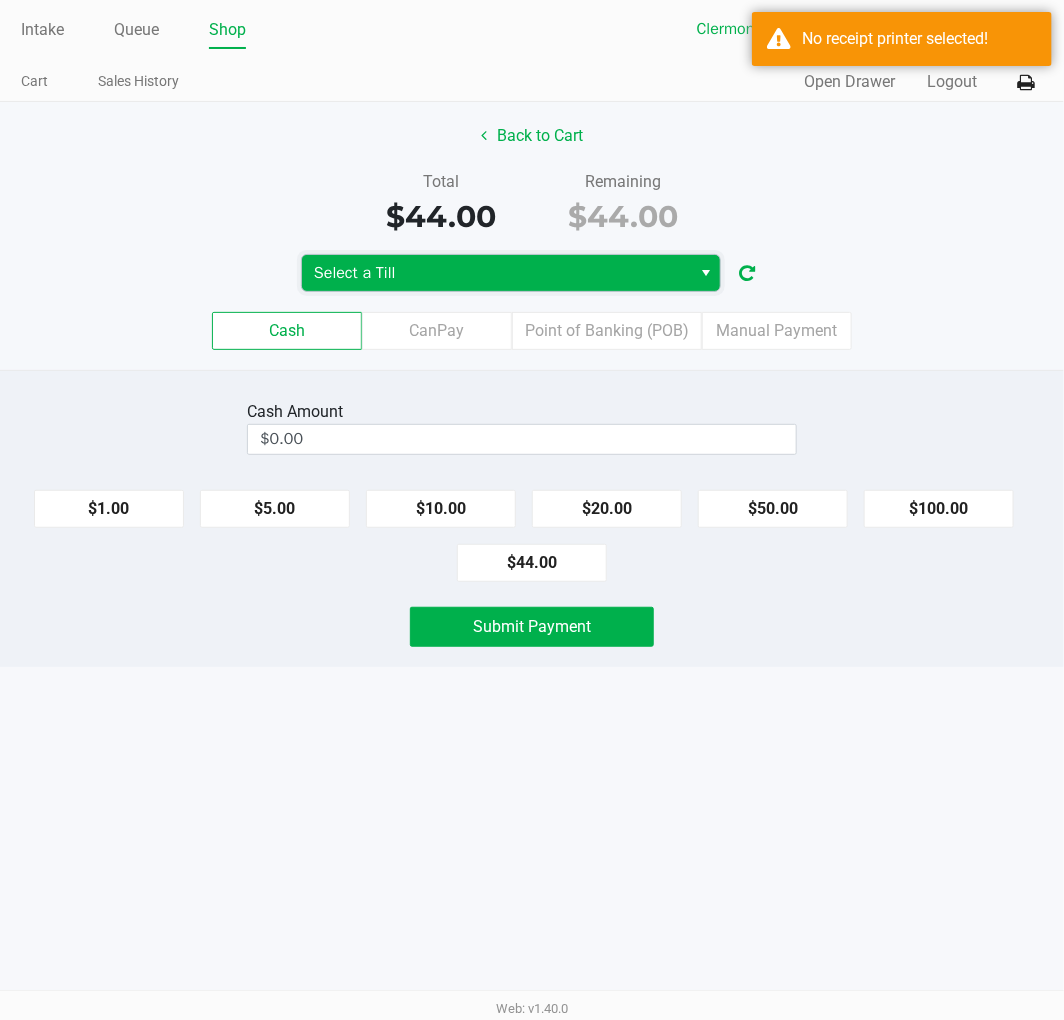 click on "Select a Till" at bounding box center (496, 273) 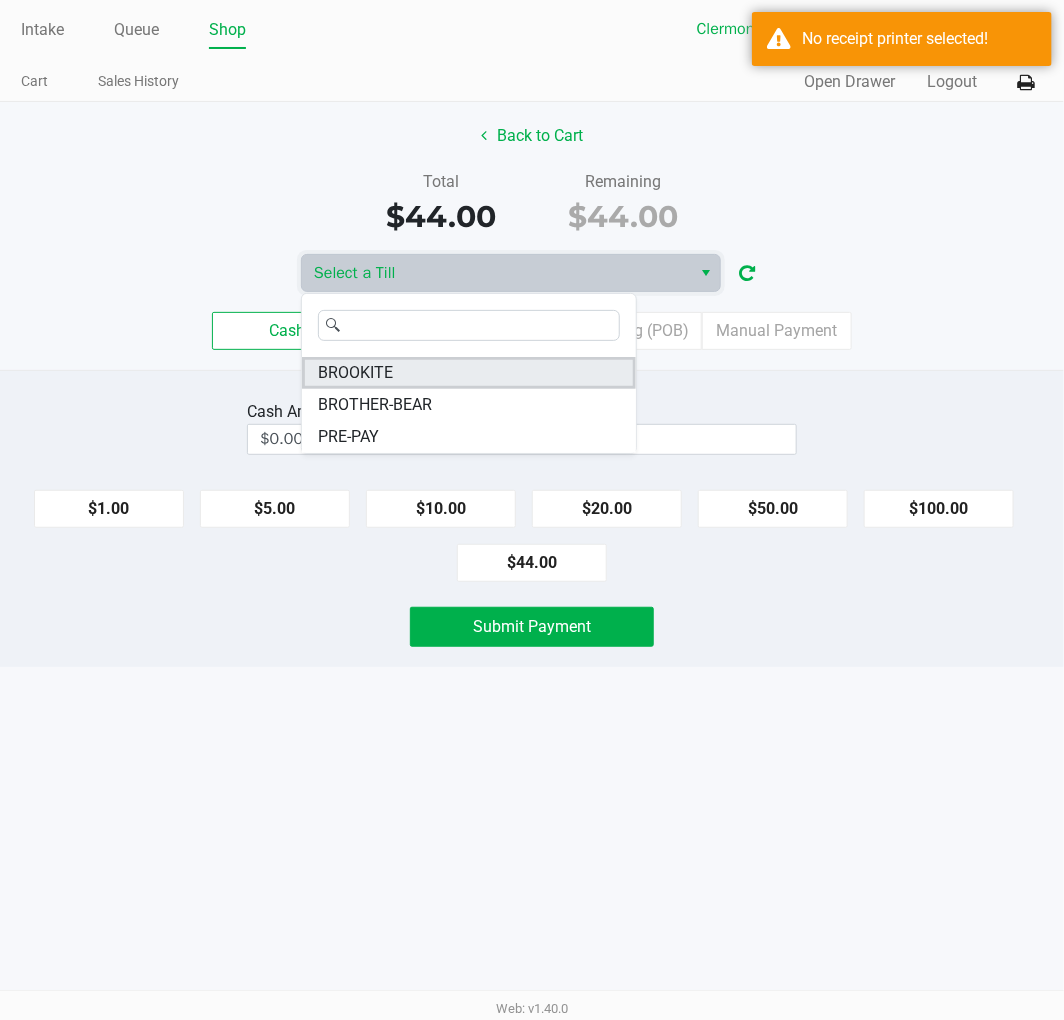 click on "BROOKITE" at bounding box center [469, 373] 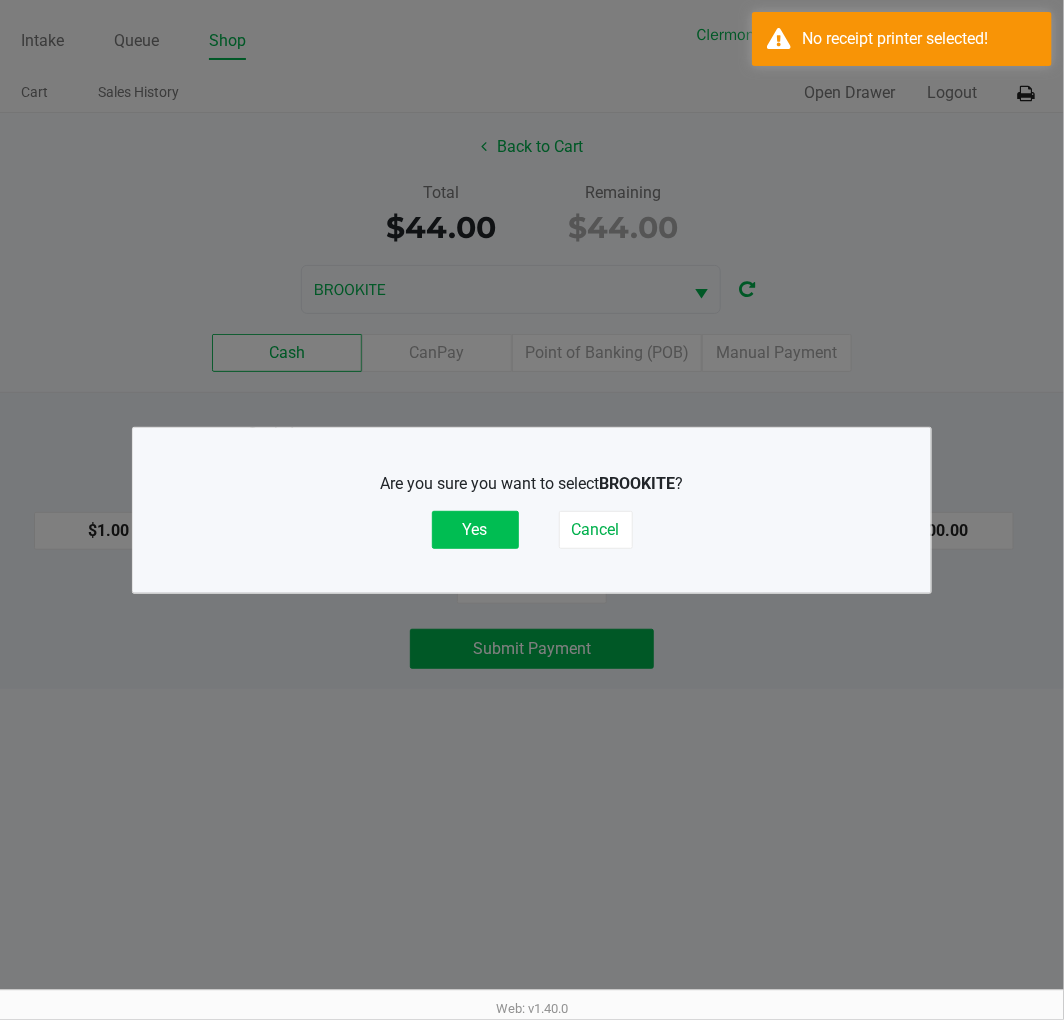 click on "Yes" 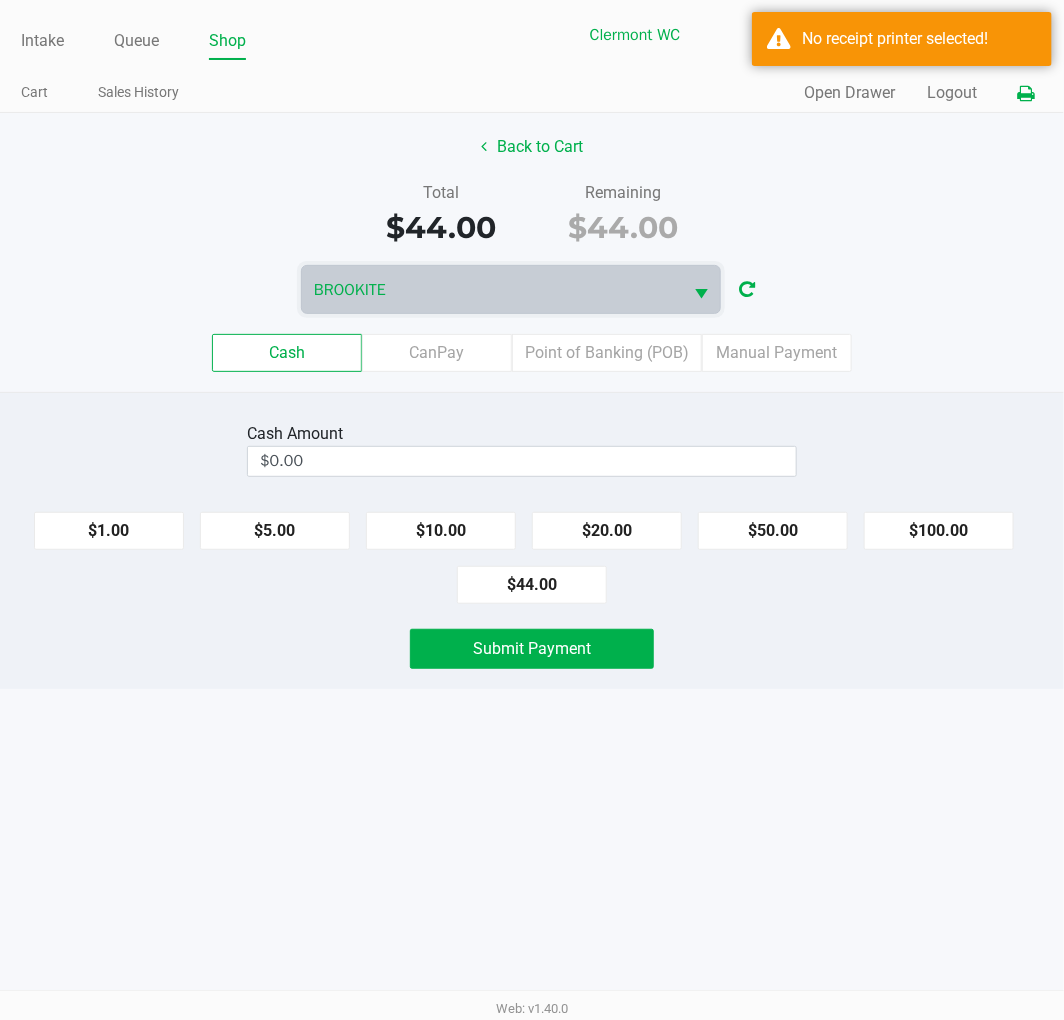 click 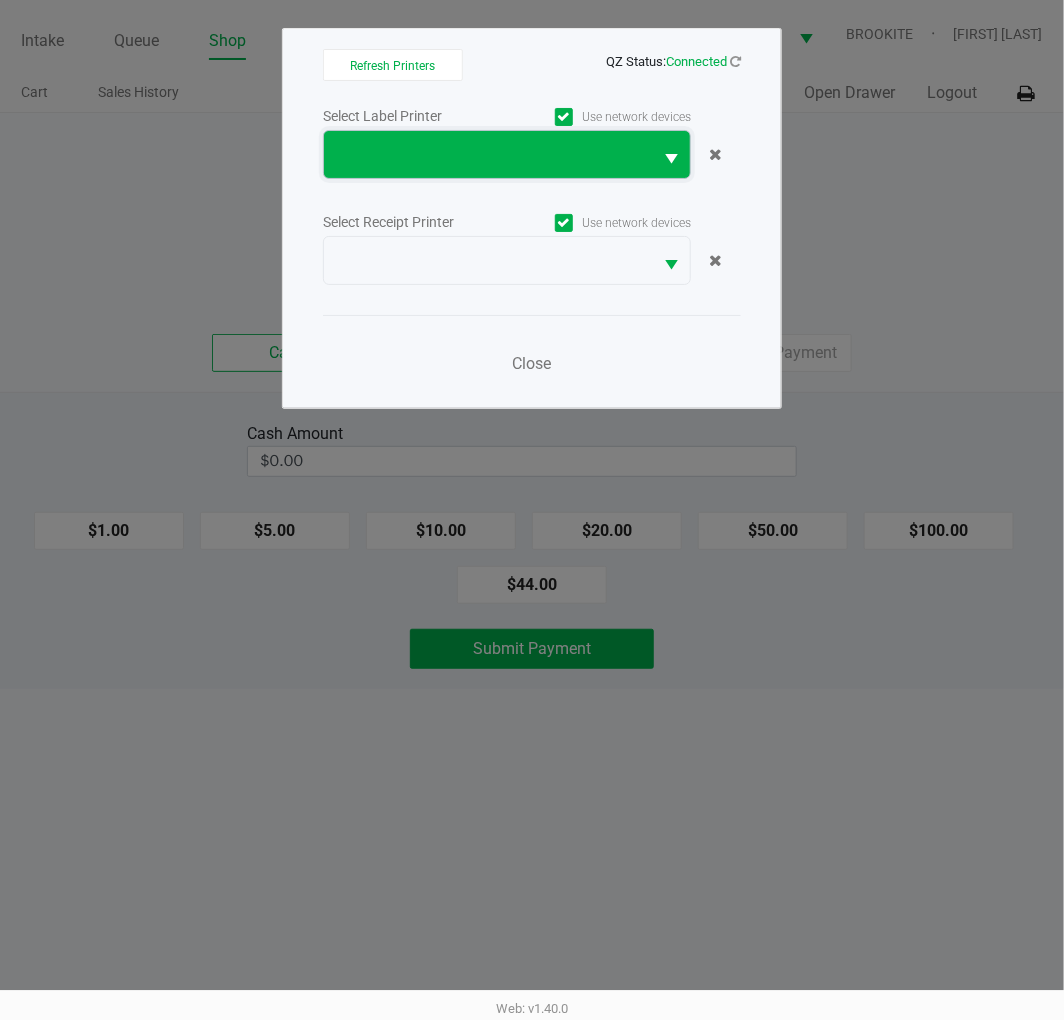 click at bounding box center [488, 155] 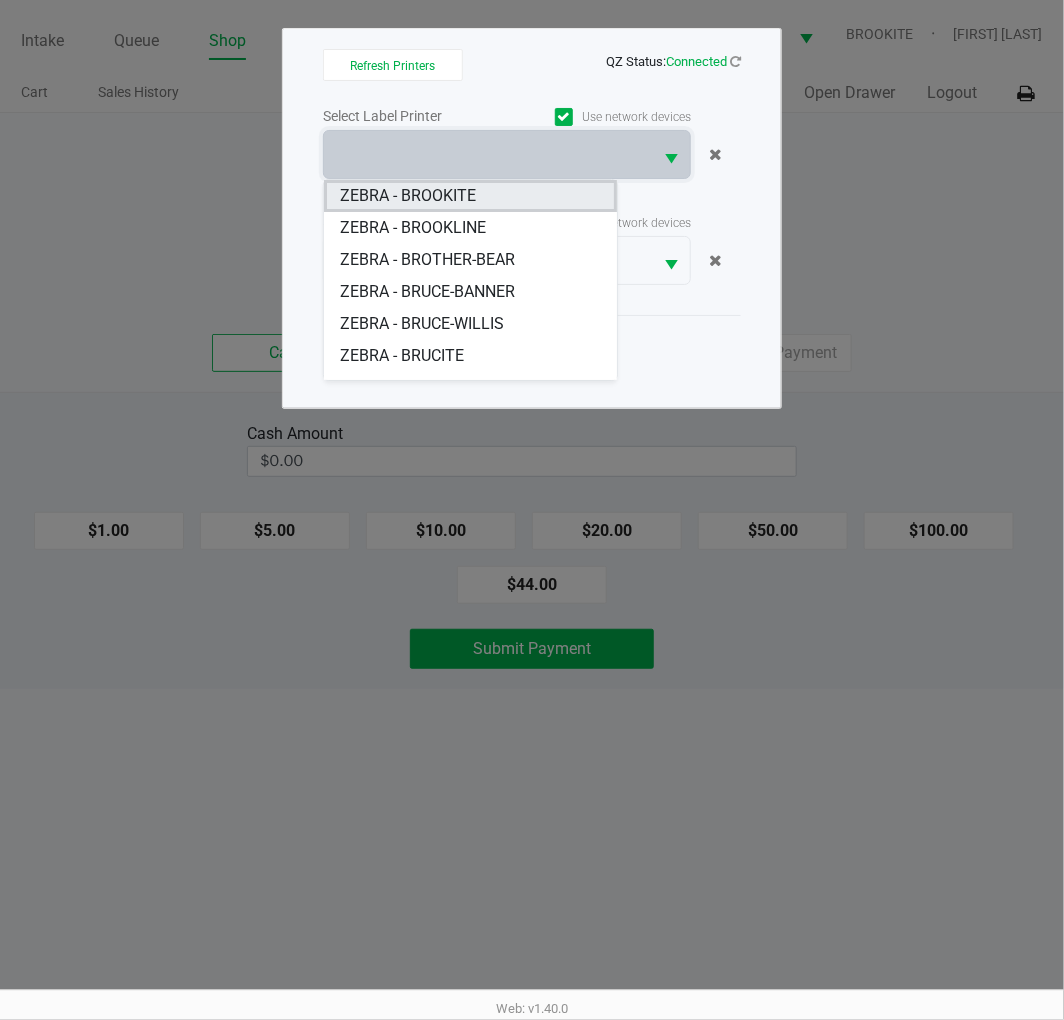 click on "ZEBRA - BROOKITE" at bounding box center (470, 196) 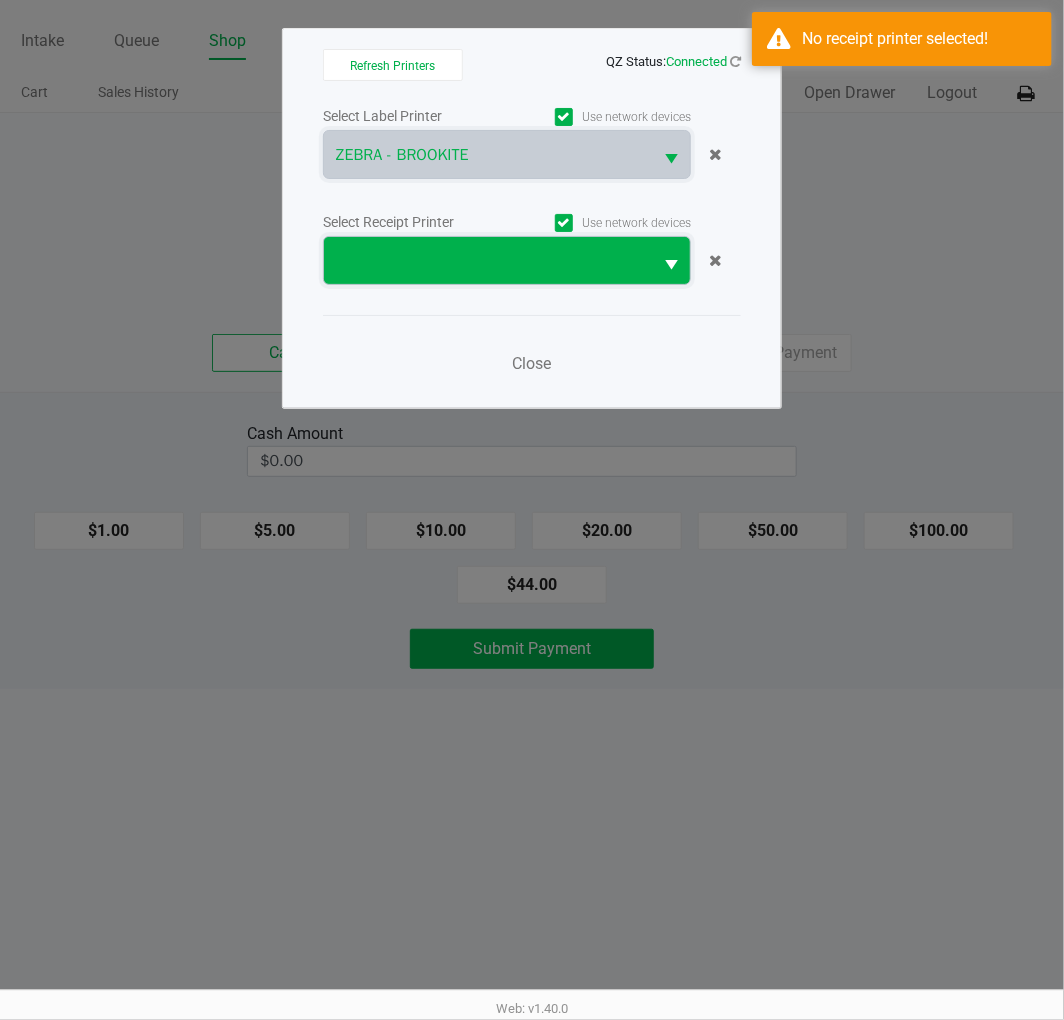 click at bounding box center (488, 261) 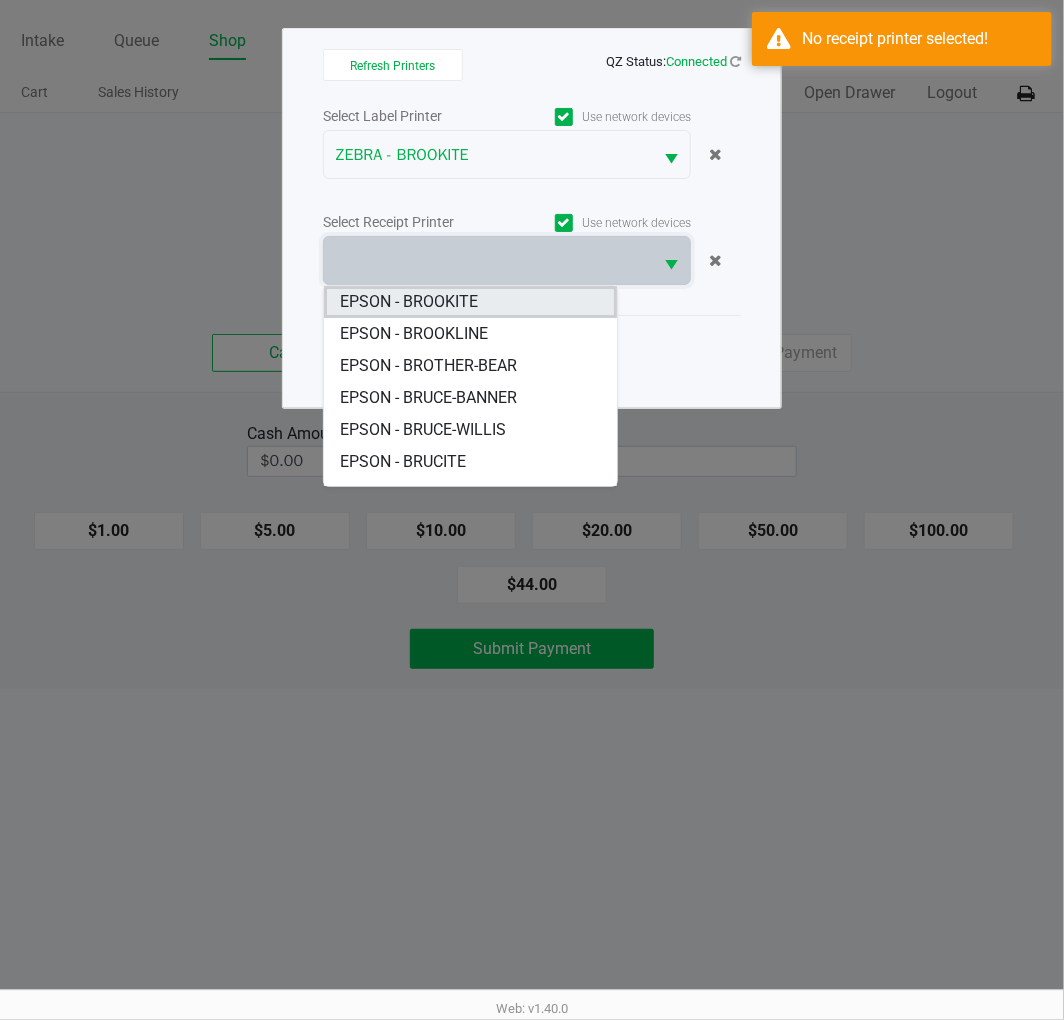 click on "EPSON - BROOKITE" at bounding box center (470, 302) 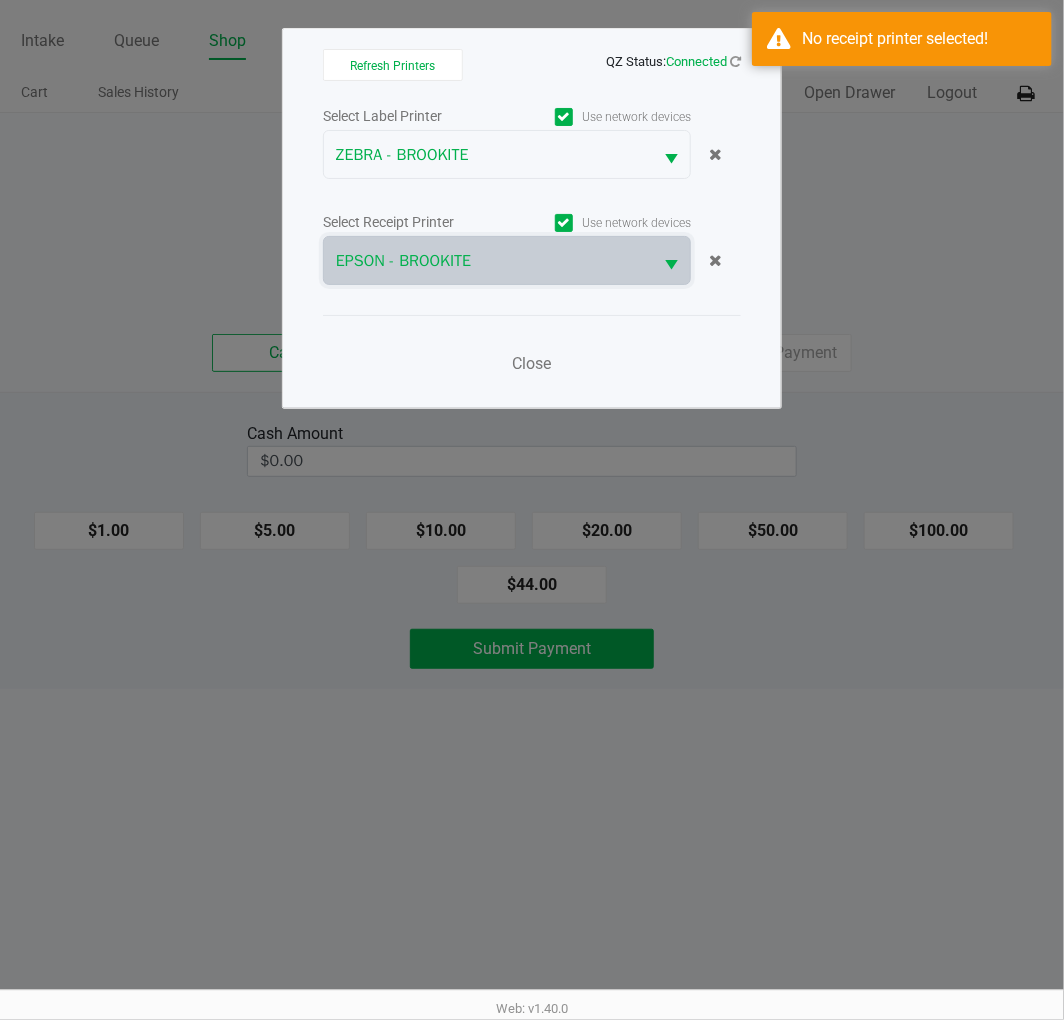click on "Refresh Printers   QZ Status:   Connected   Select Label Printer   Use network devices  ZEBRA - [COMPANY]  Select Receipt Printer   Use network devices  EPSON - [COMPANY]  Close" 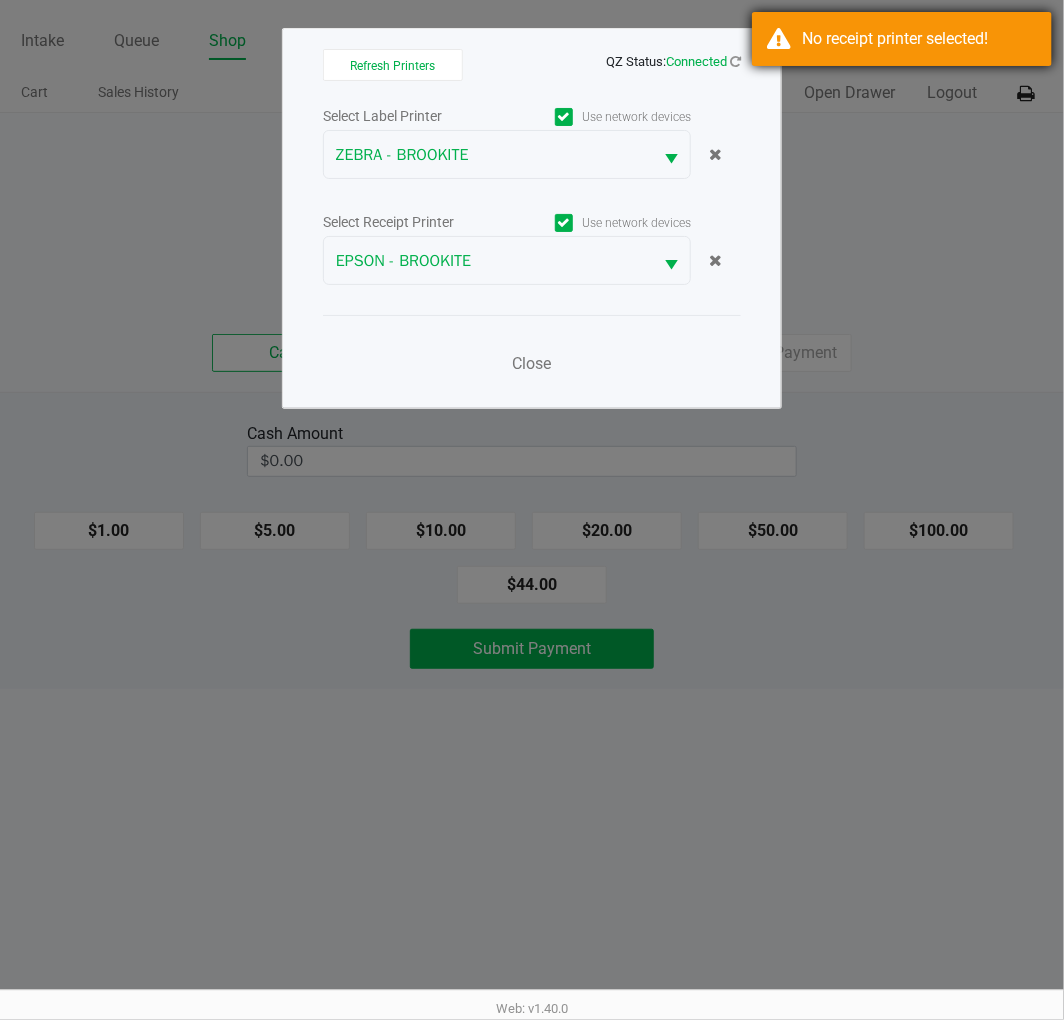 click on "No receipt printer selected!" at bounding box center (902, 39) 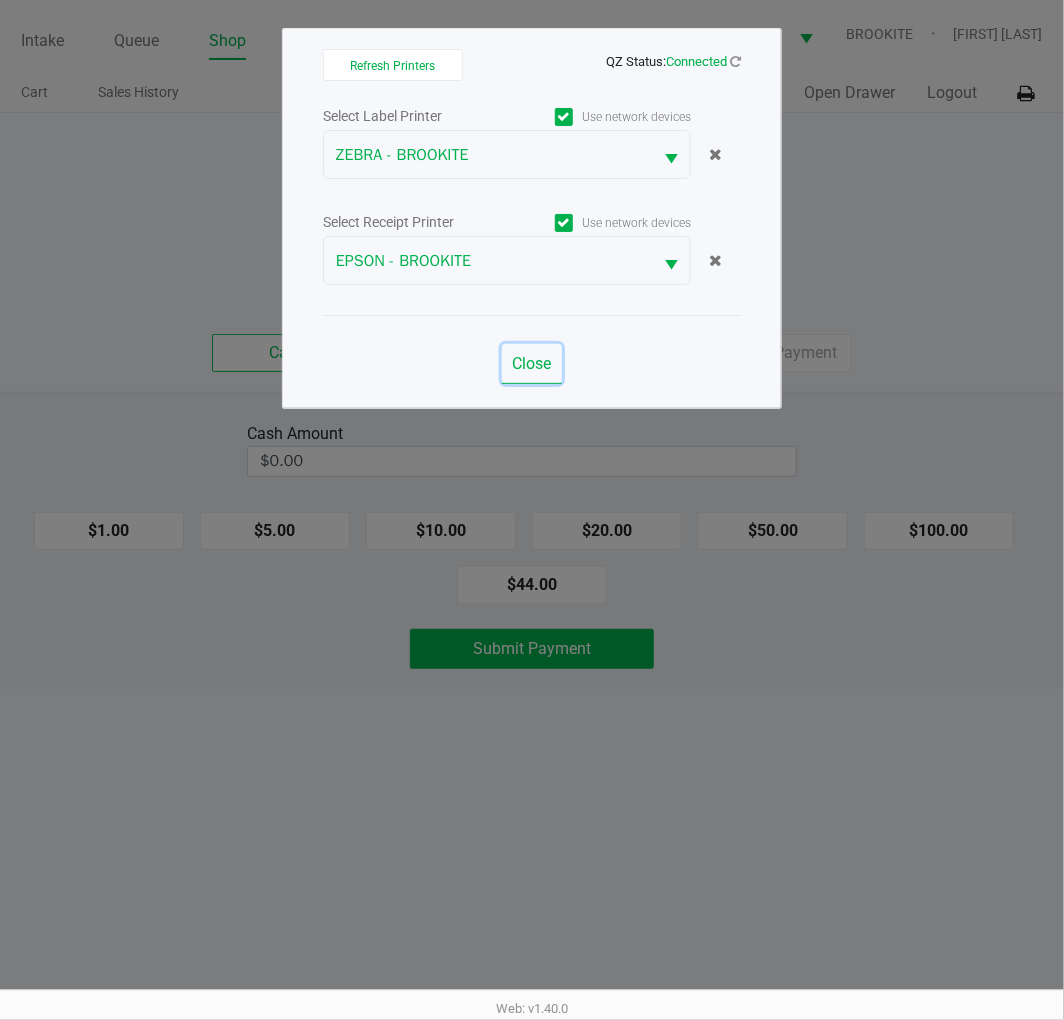 click on "Close" 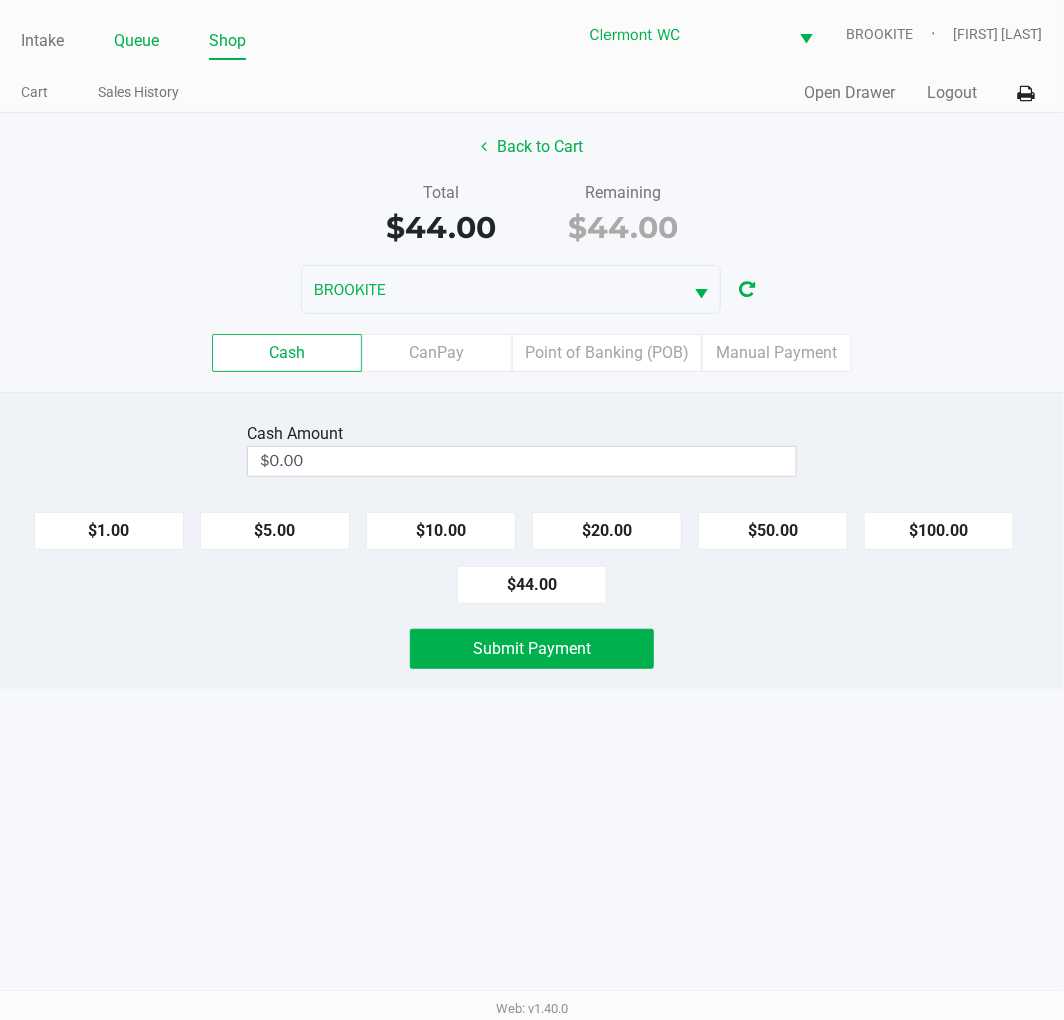 click on "Queue" 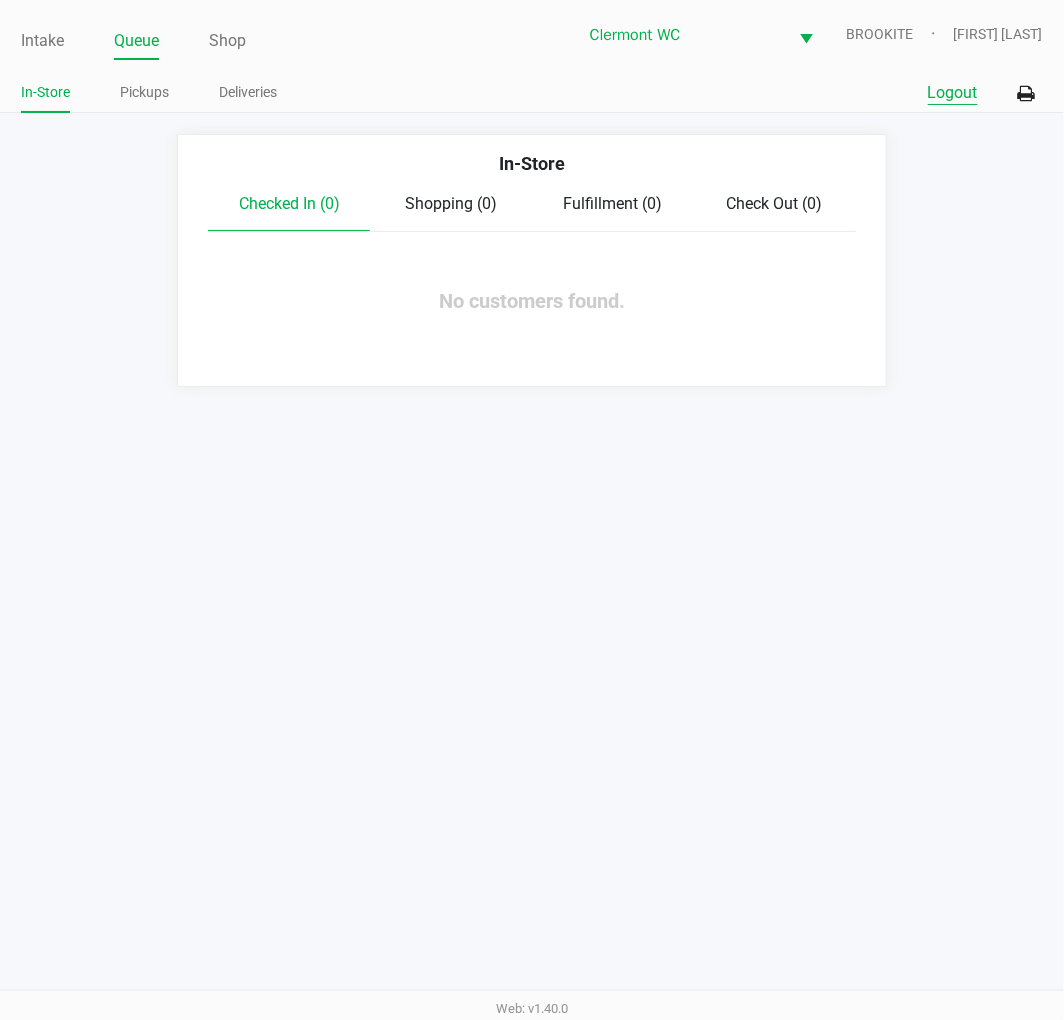 click on "Logout" 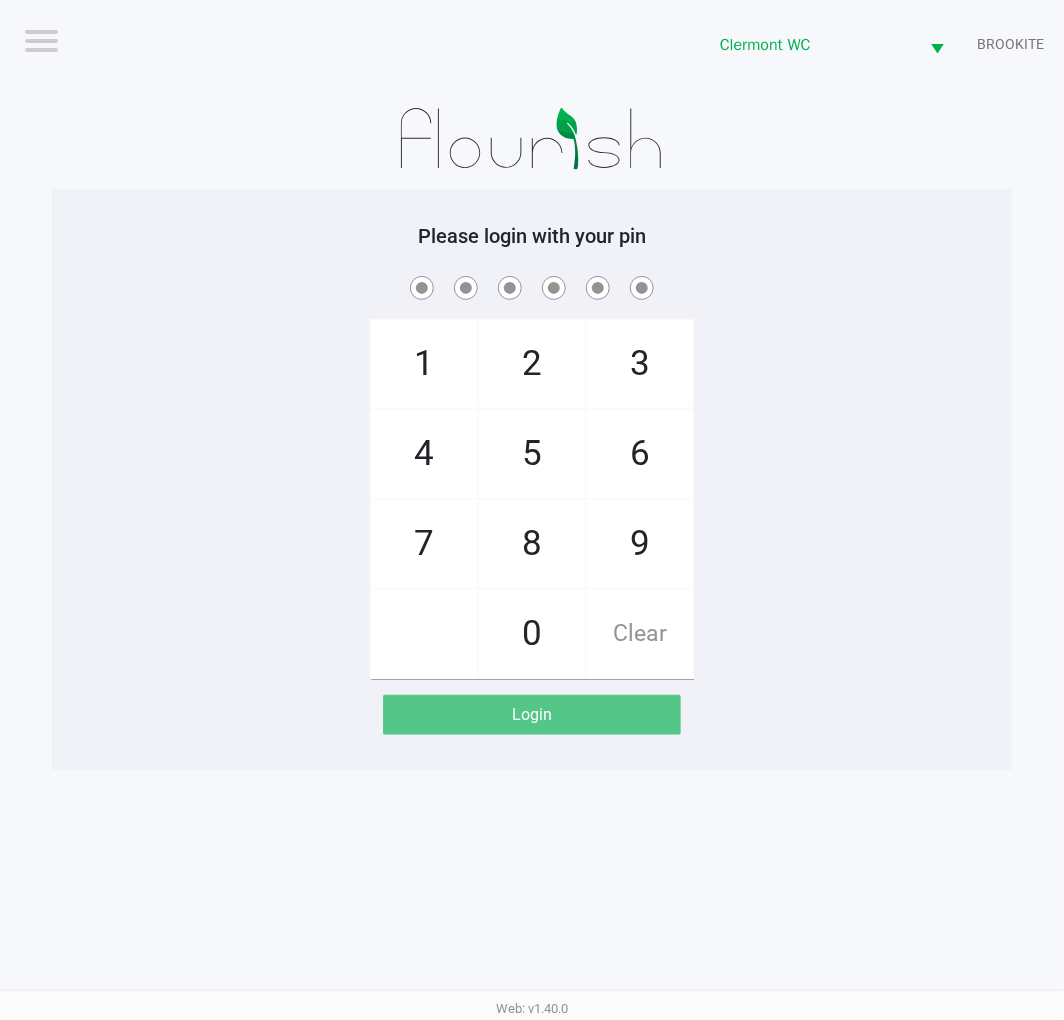 click on "8" 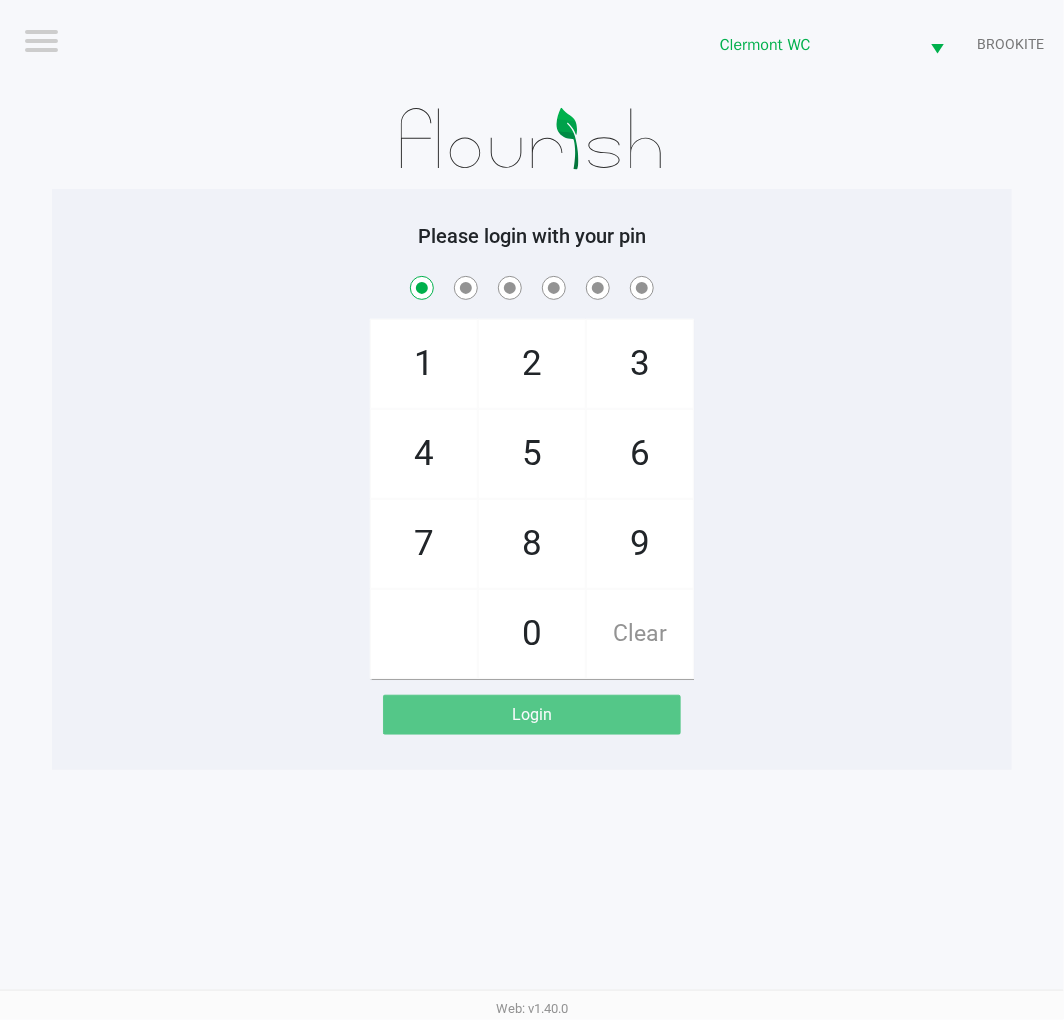 checkbox on "true" 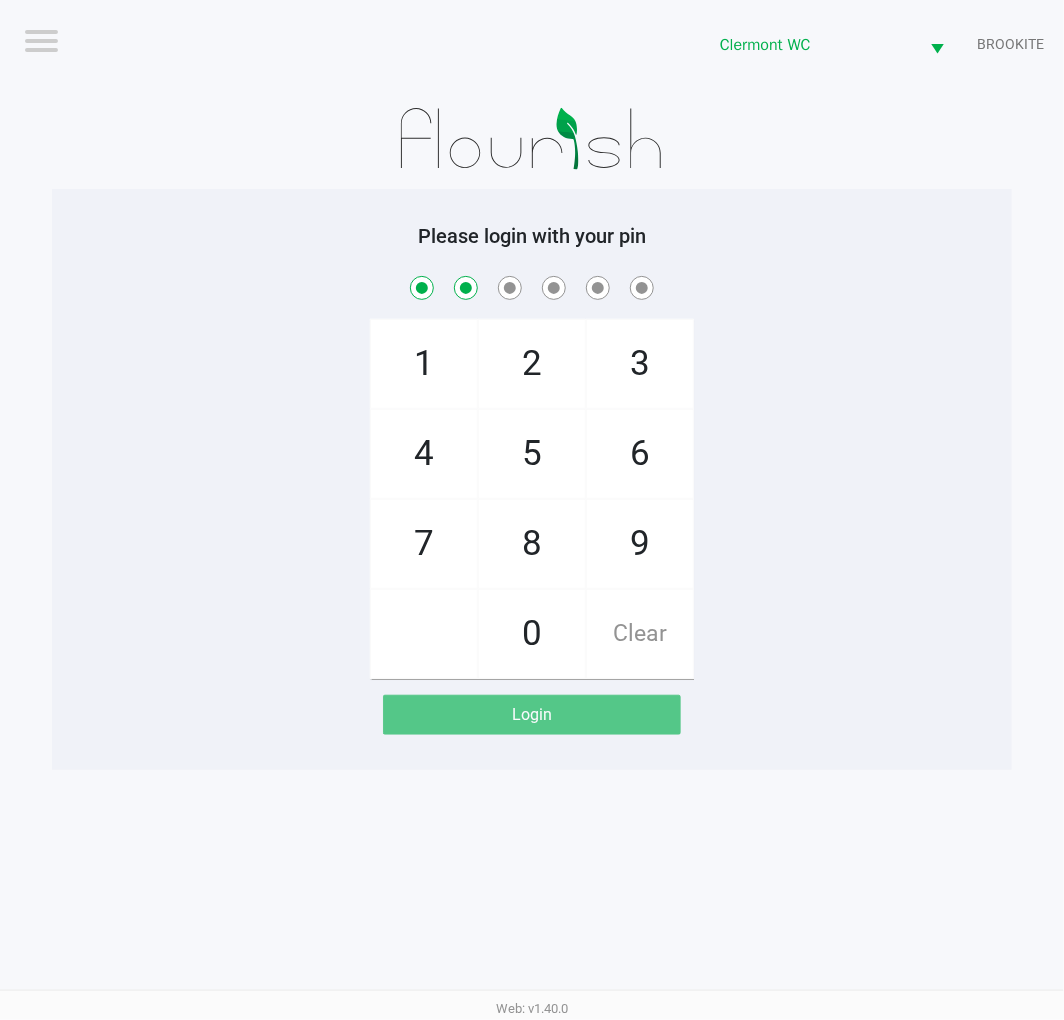 checkbox on "true" 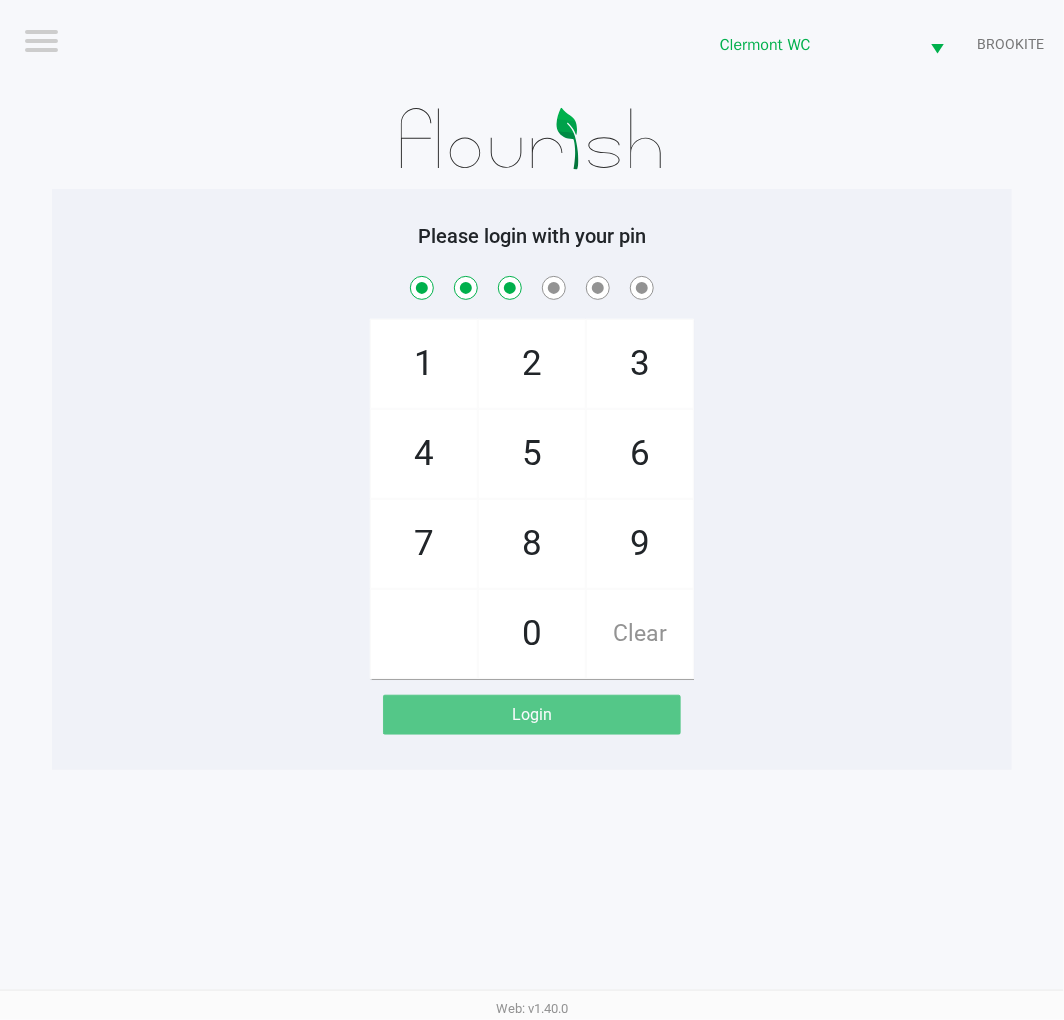 checkbox on "true" 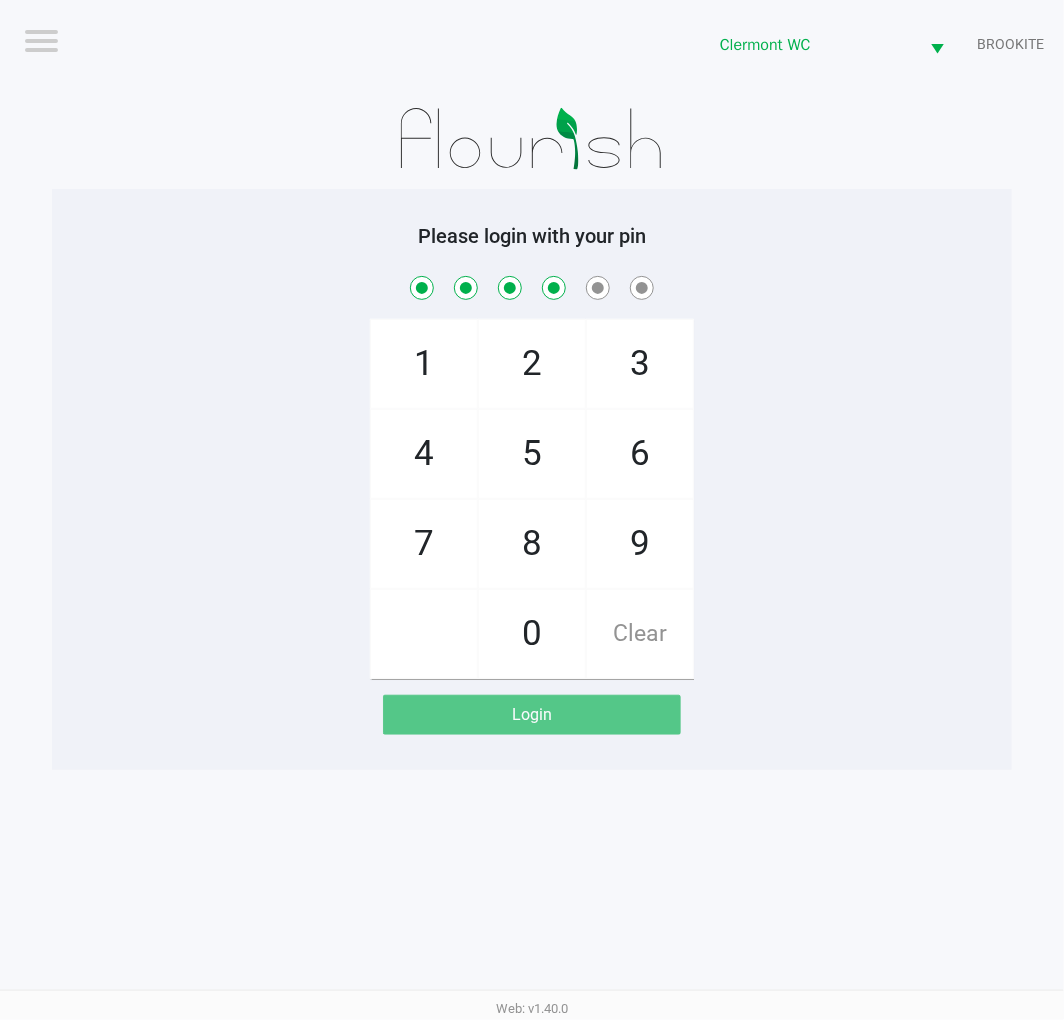 checkbox on "true" 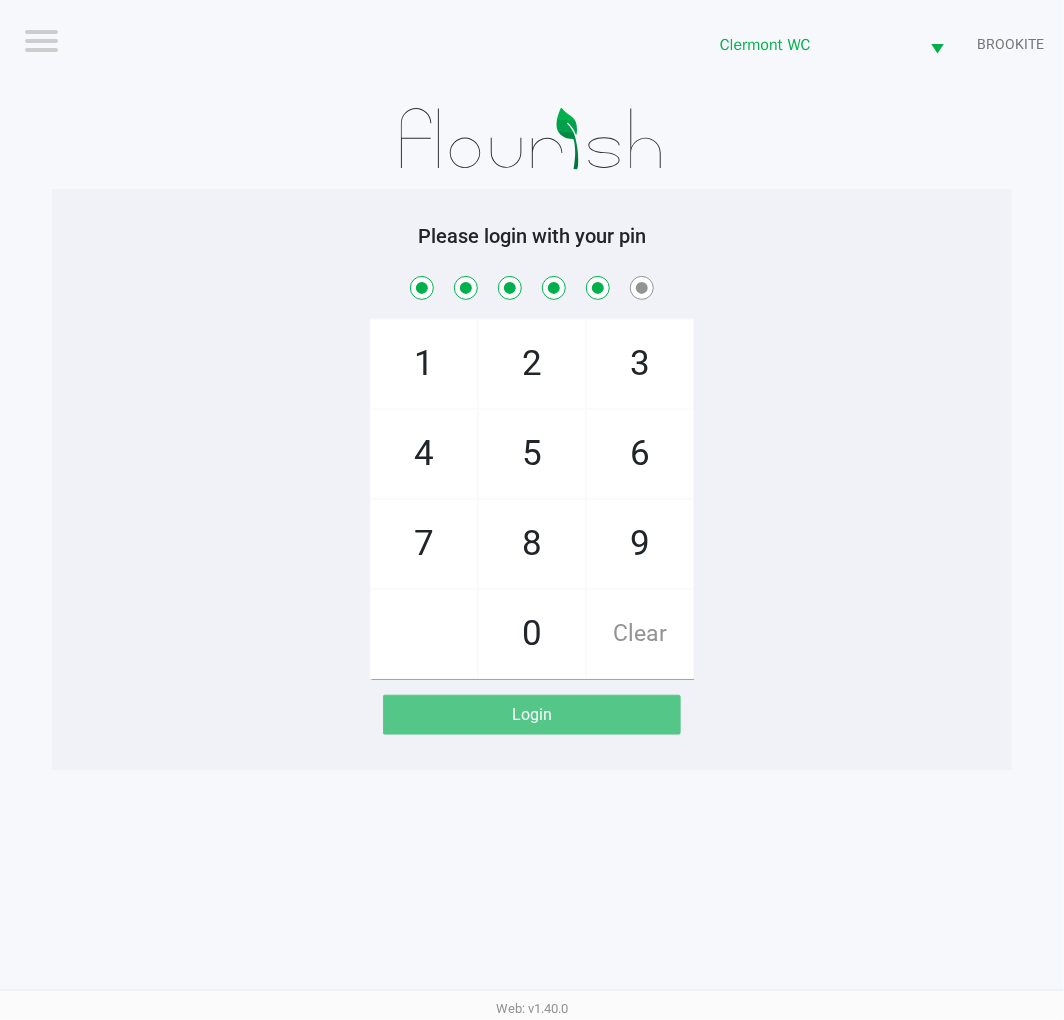 checkbox on "true" 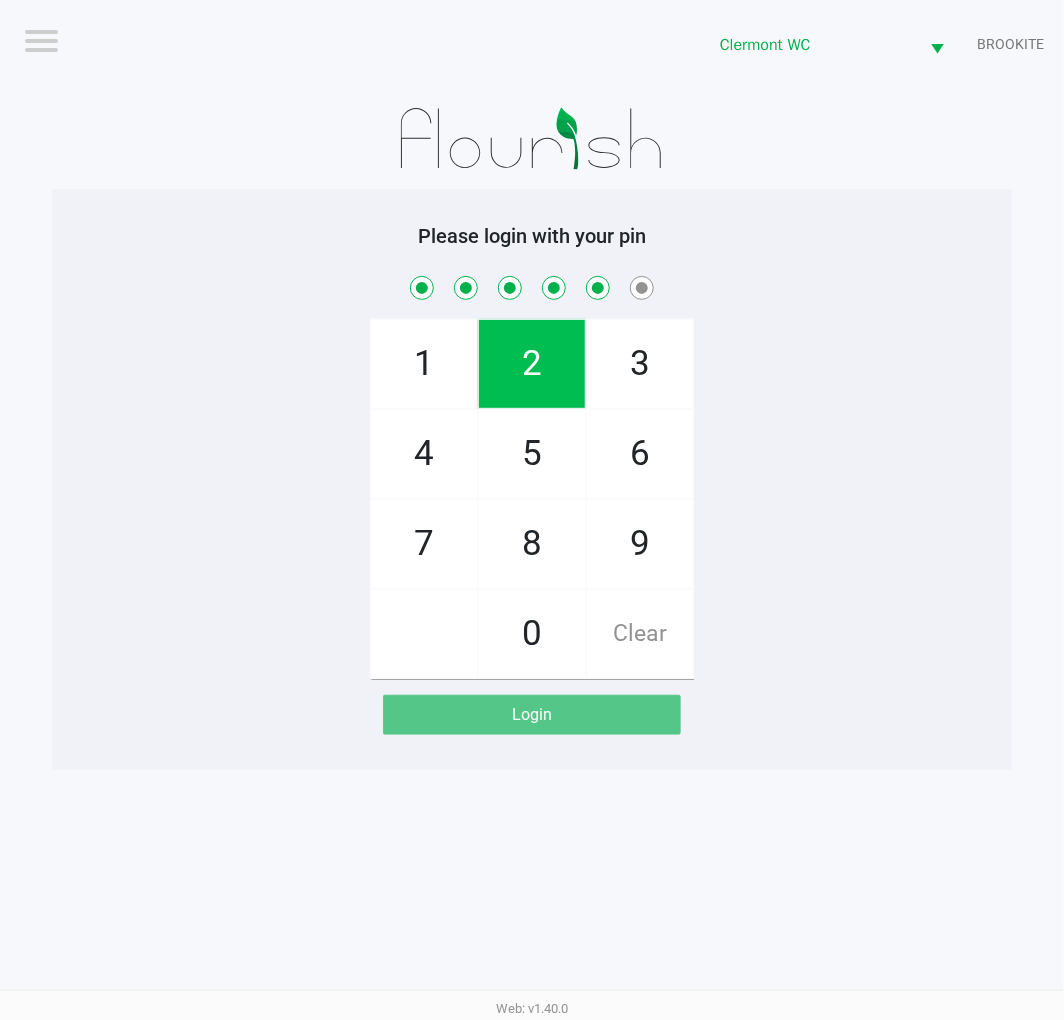 click on "1   4   7       2   5   8   0   3   6   9   Clear" 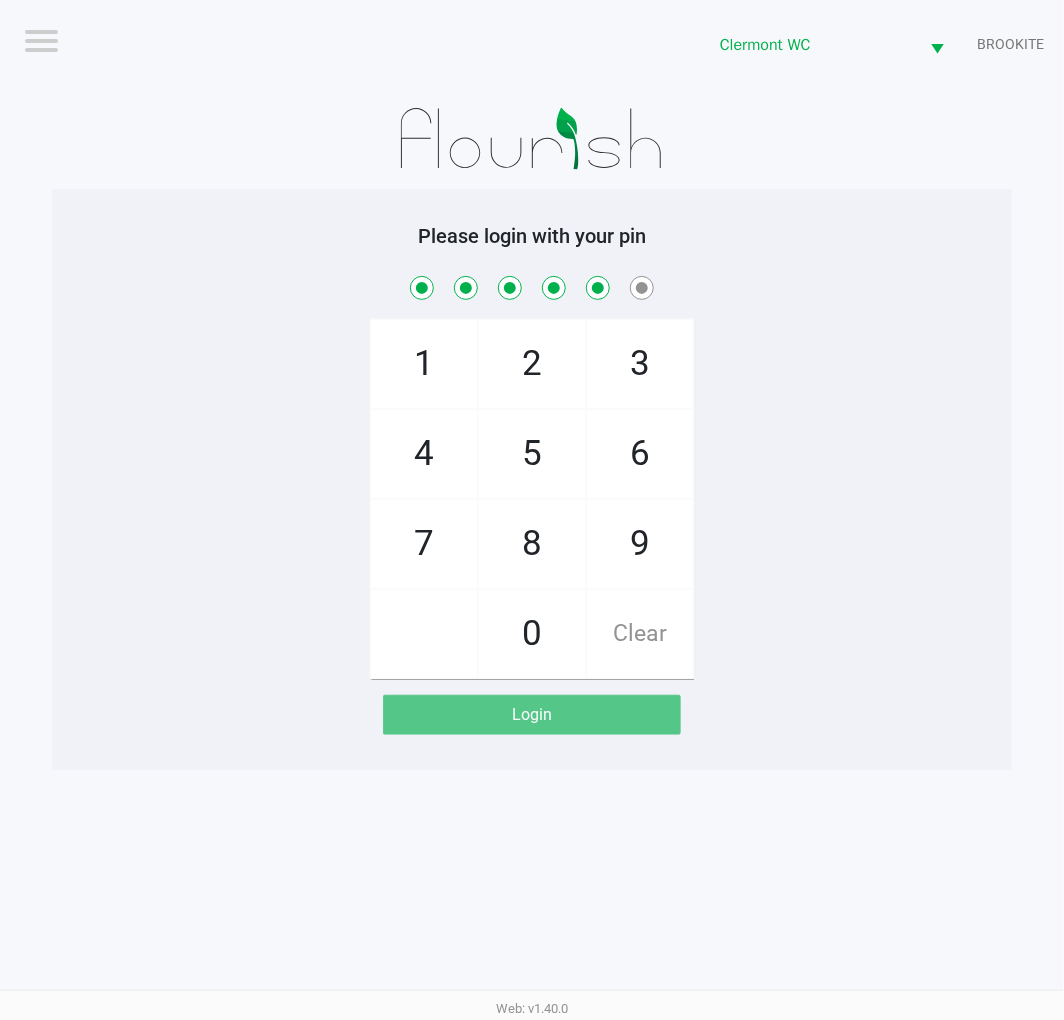 click on "1" 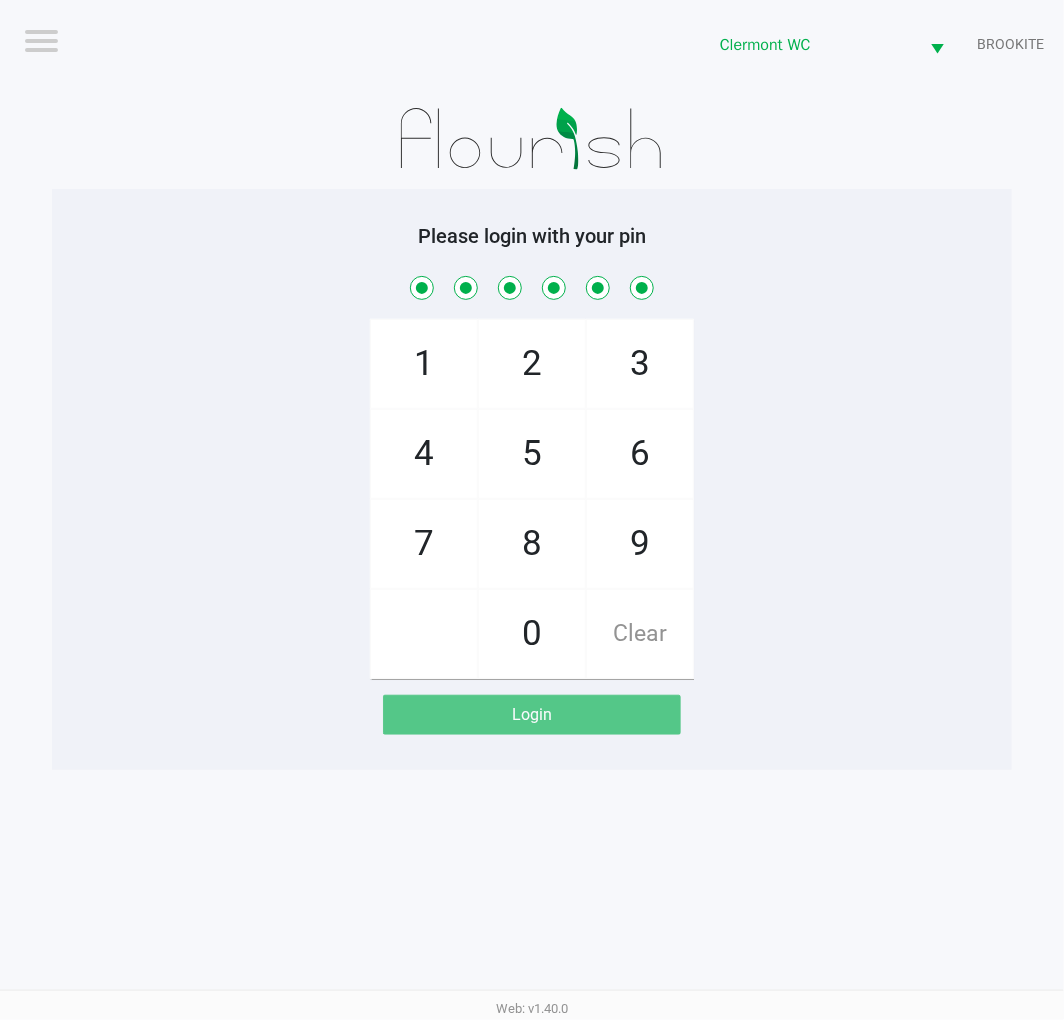 checkbox on "true" 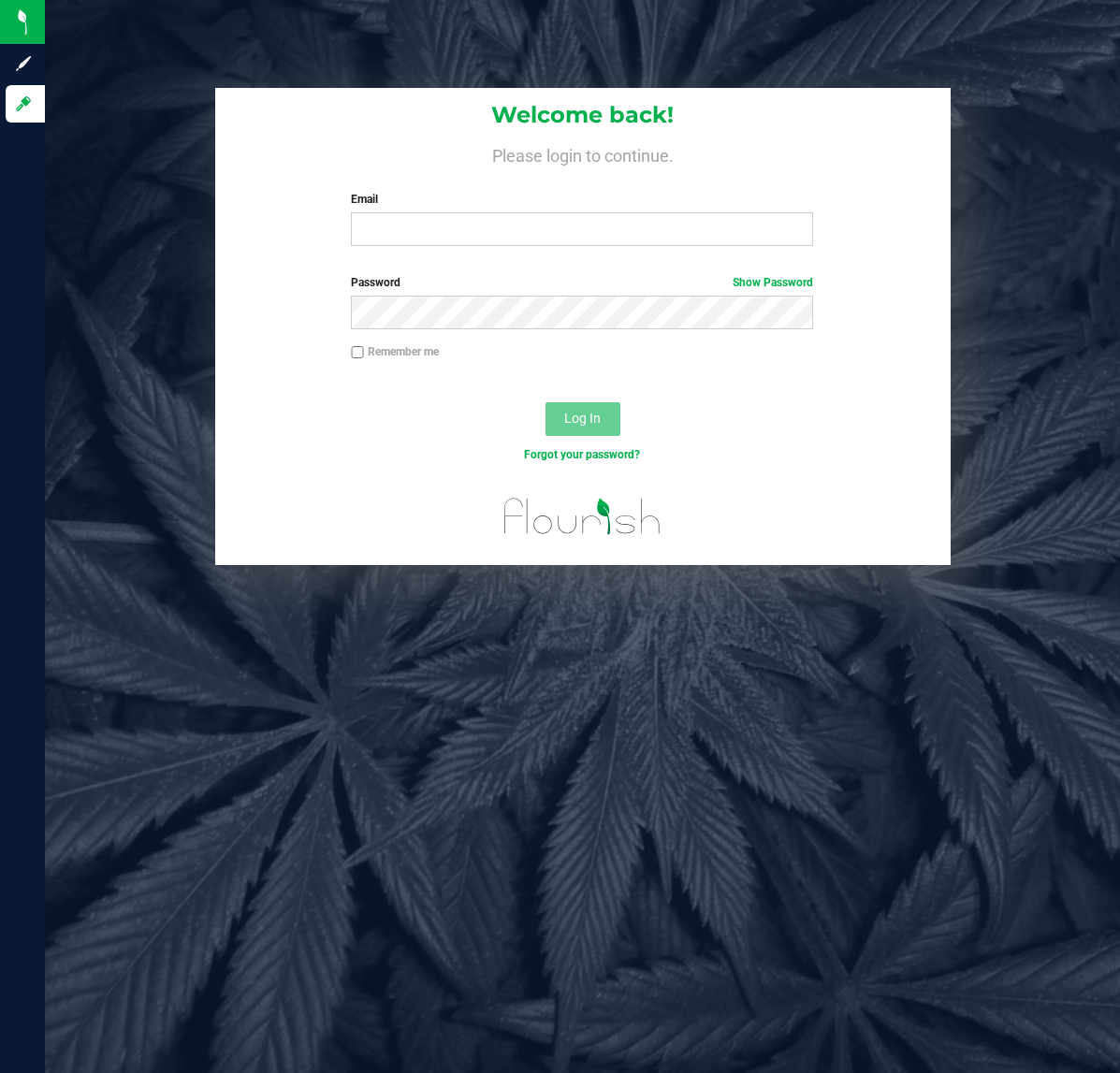 scroll, scrollTop: 0, scrollLeft: 0, axis: both 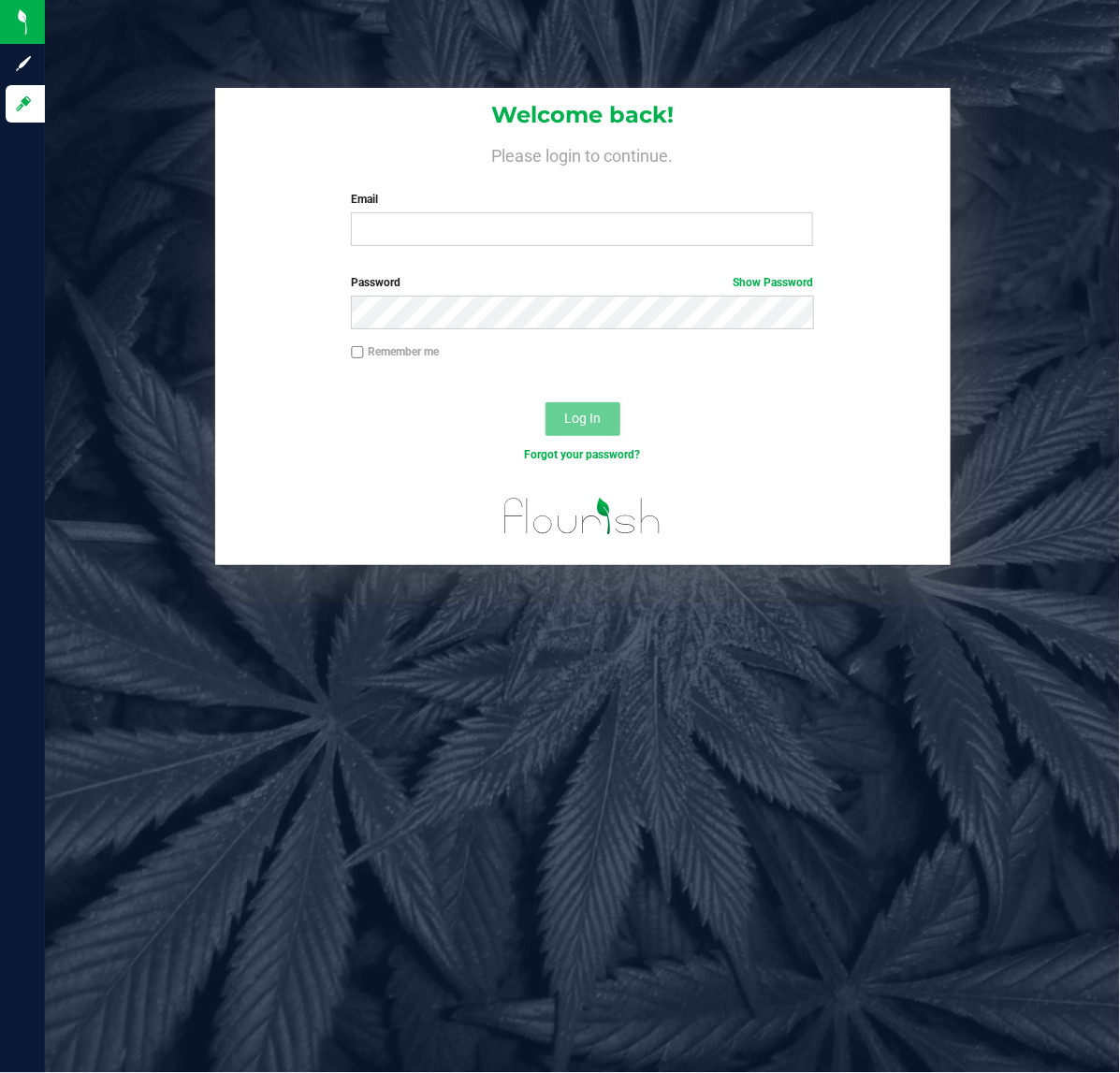 click on "Email
Required
Please format your email correctly." at bounding box center [582, 218] 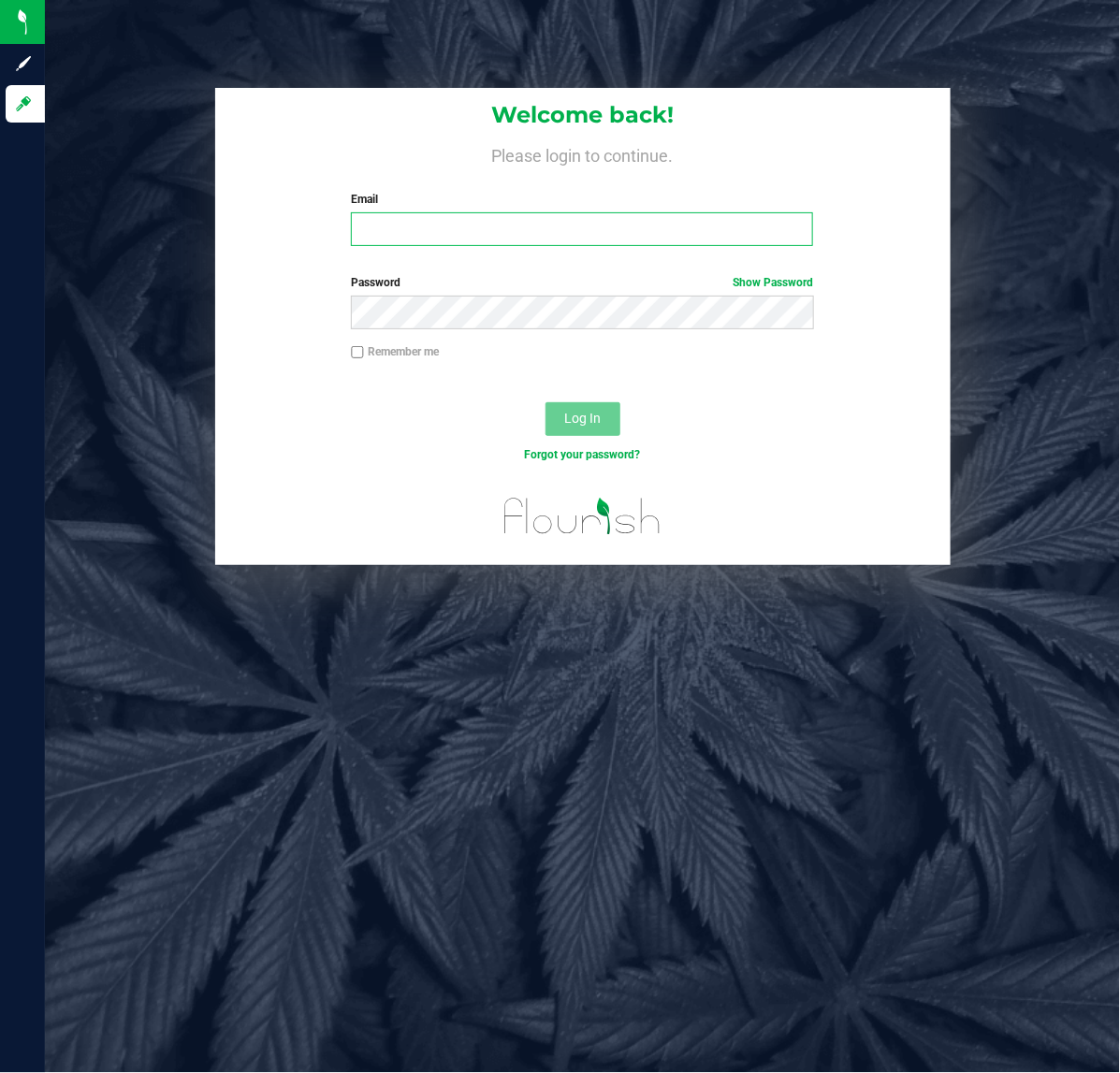 click on "Email" at bounding box center (582, 229) 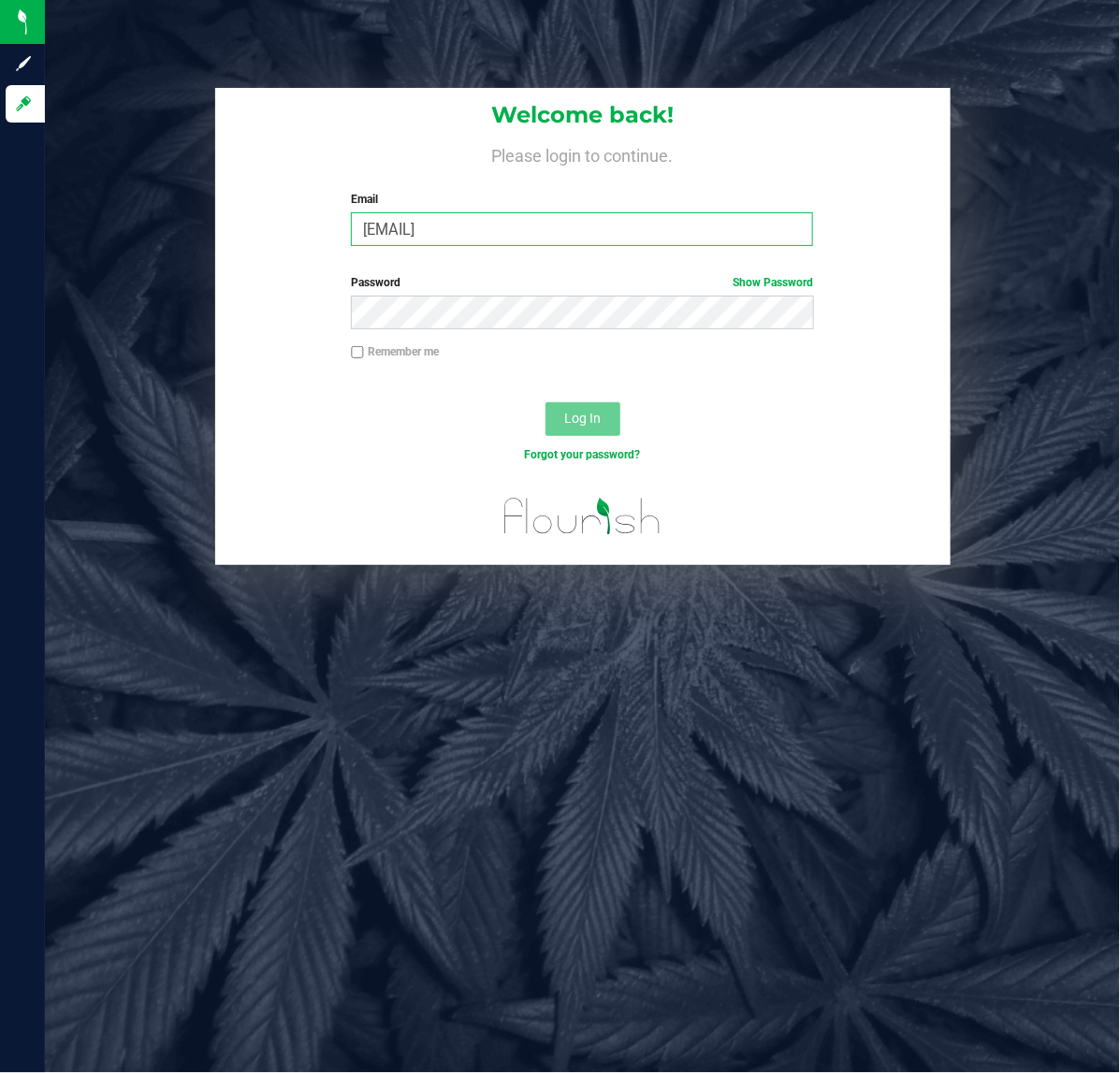 type on "cbillings@liveparallel.com" 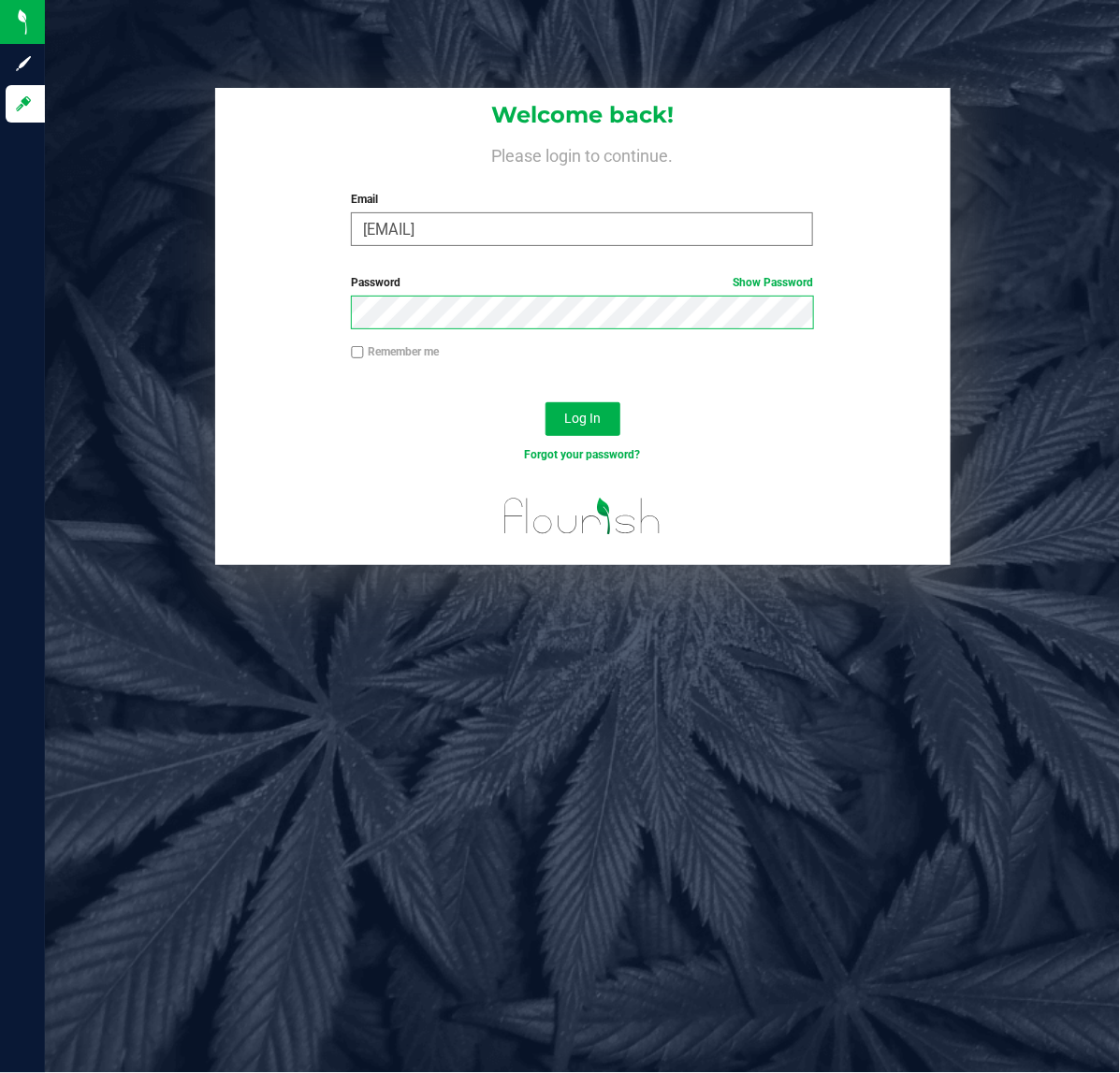 click on "Log In" at bounding box center (583, 419) 